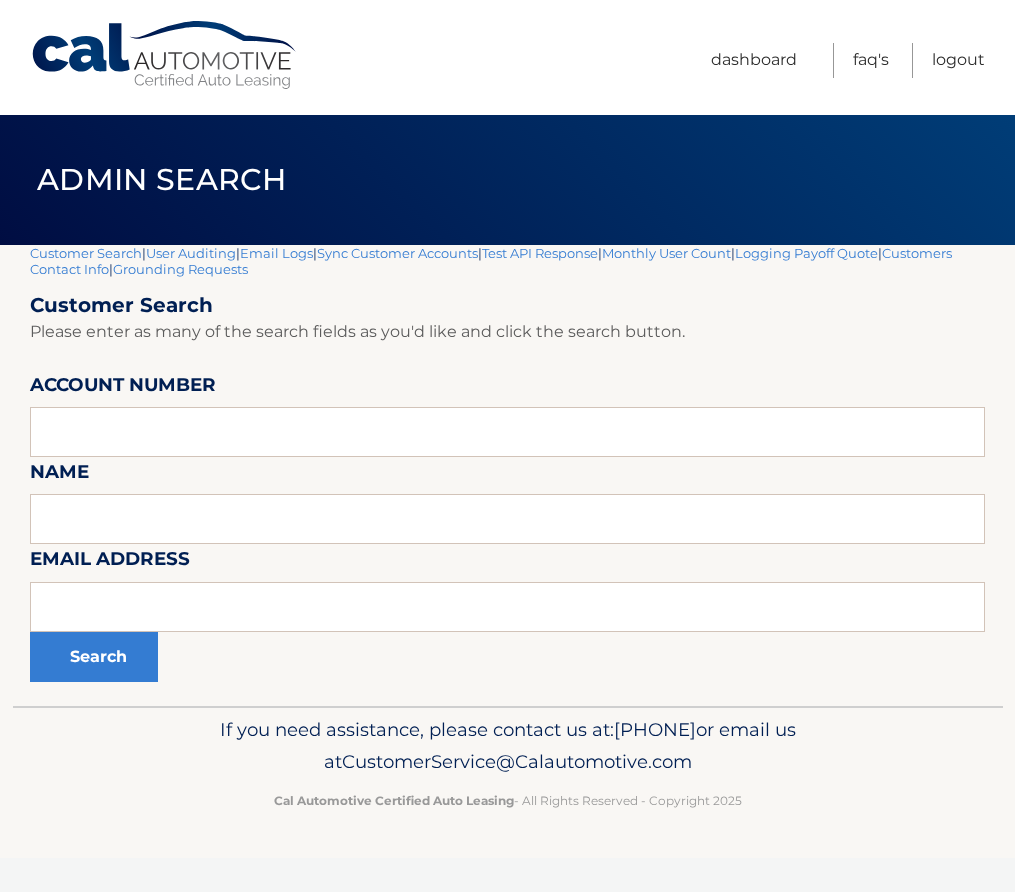 scroll, scrollTop: 0, scrollLeft: 0, axis: both 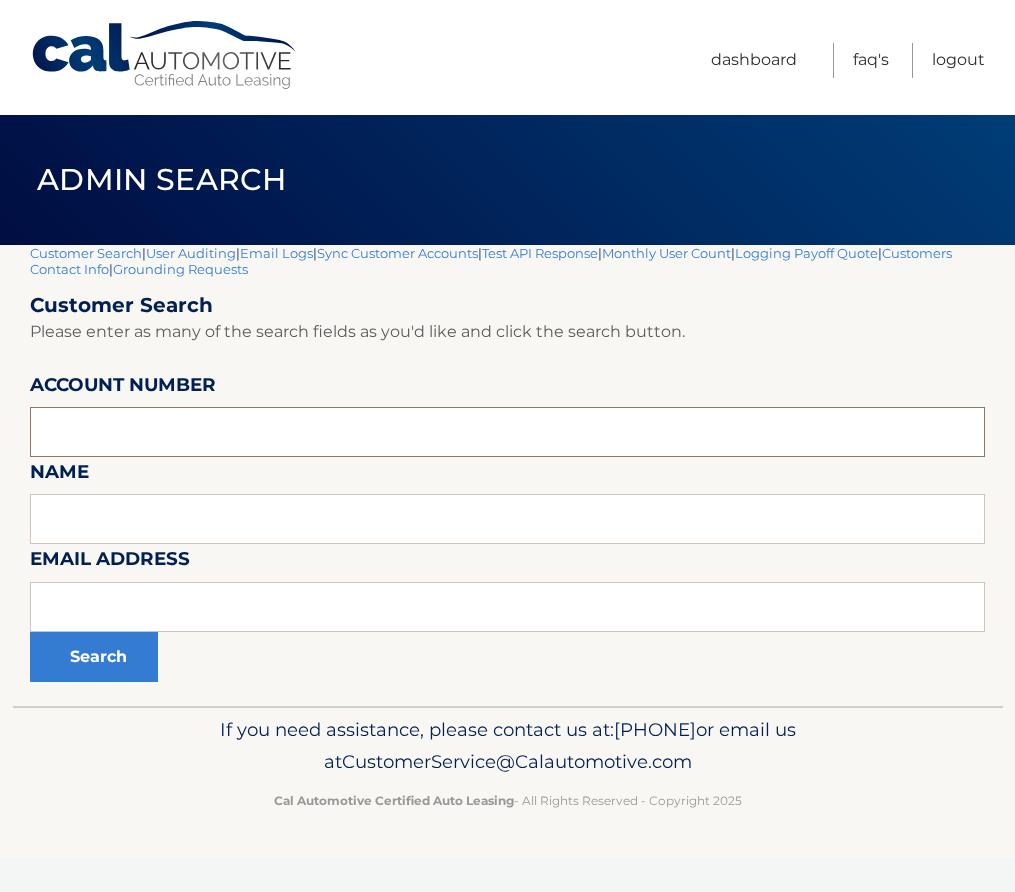 click at bounding box center [507, 432] 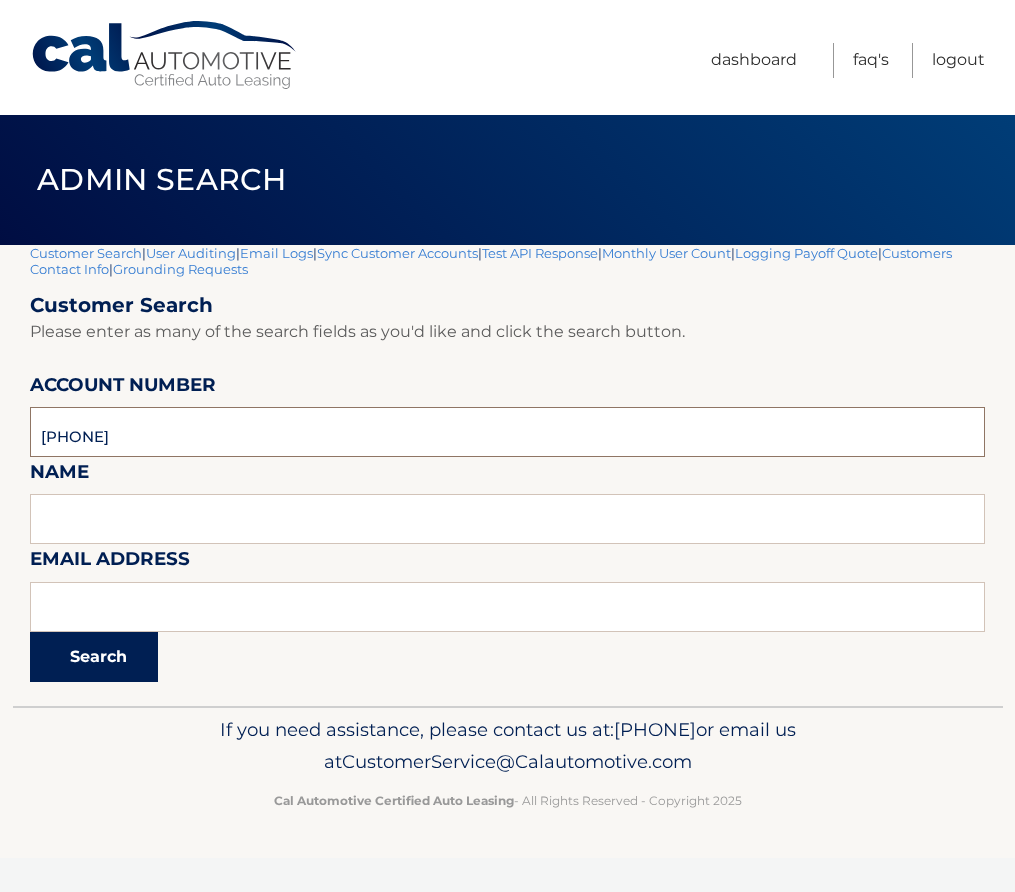 type on "44455937315" 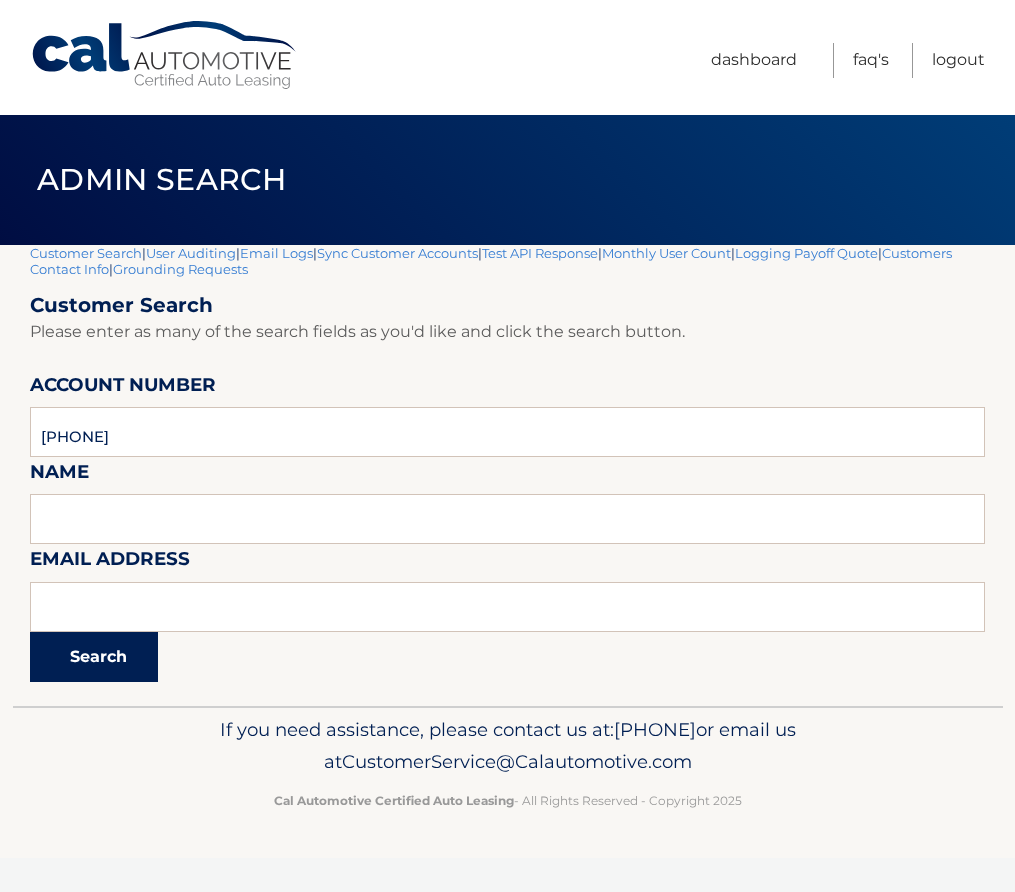 click on "Search" at bounding box center (94, 657) 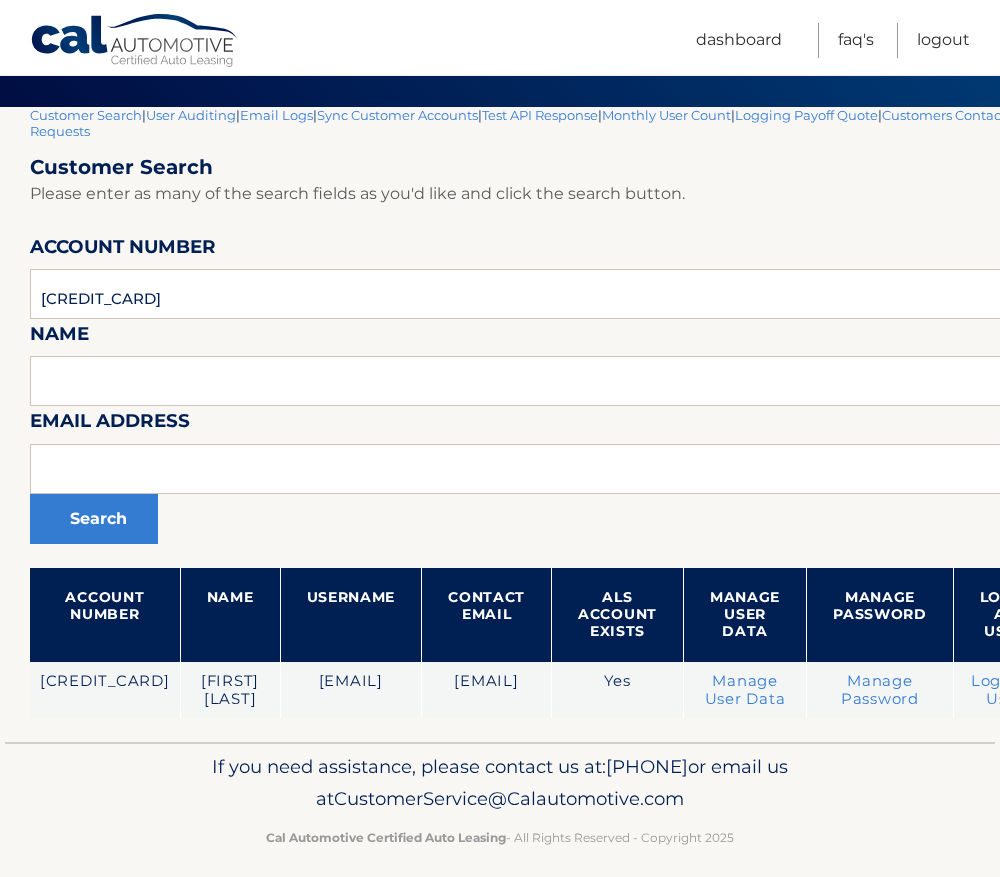 scroll, scrollTop: 139, scrollLeft: 0, axis: vertical 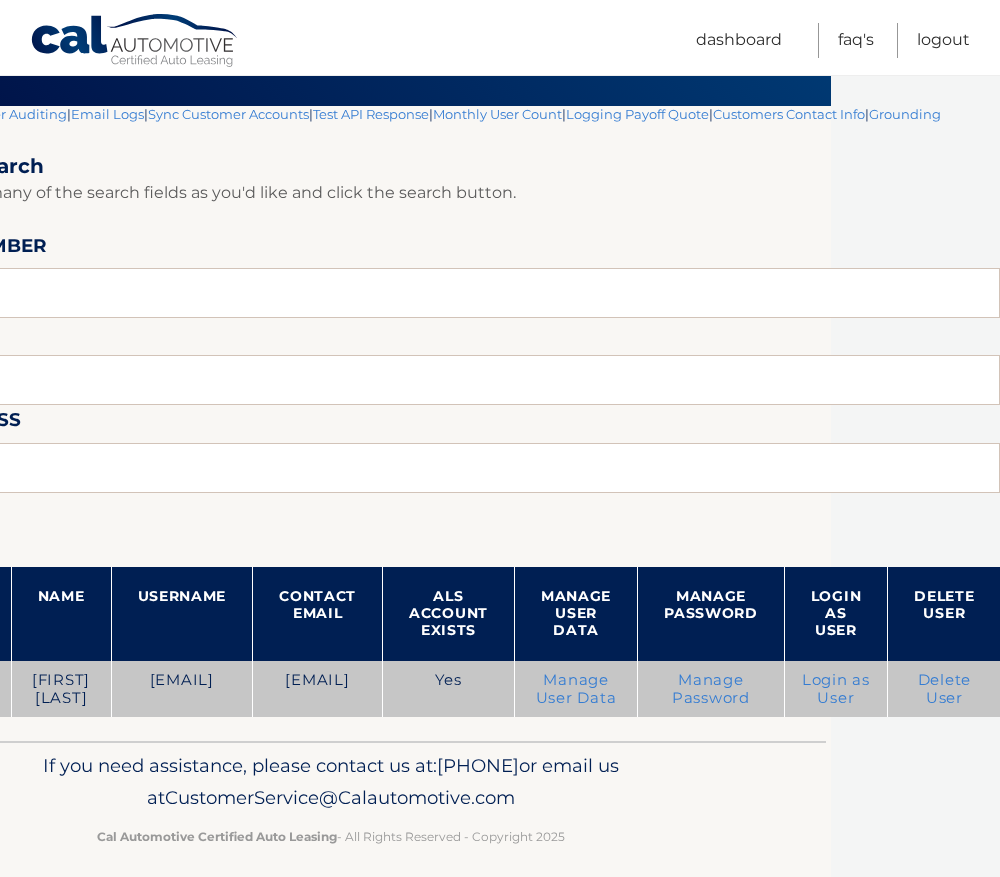 click on "Login as User" at bounding box center [836, 689] 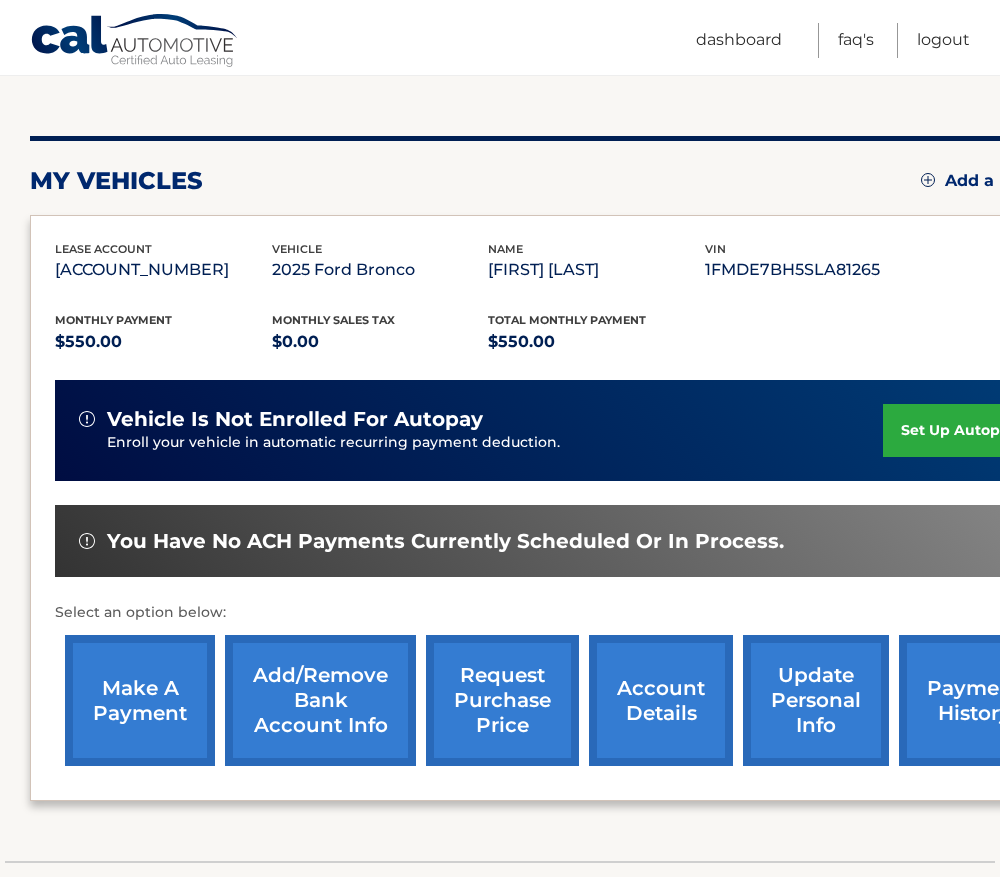scroll, scrollTop: 200, scrollLeft: 0, axis: vertical 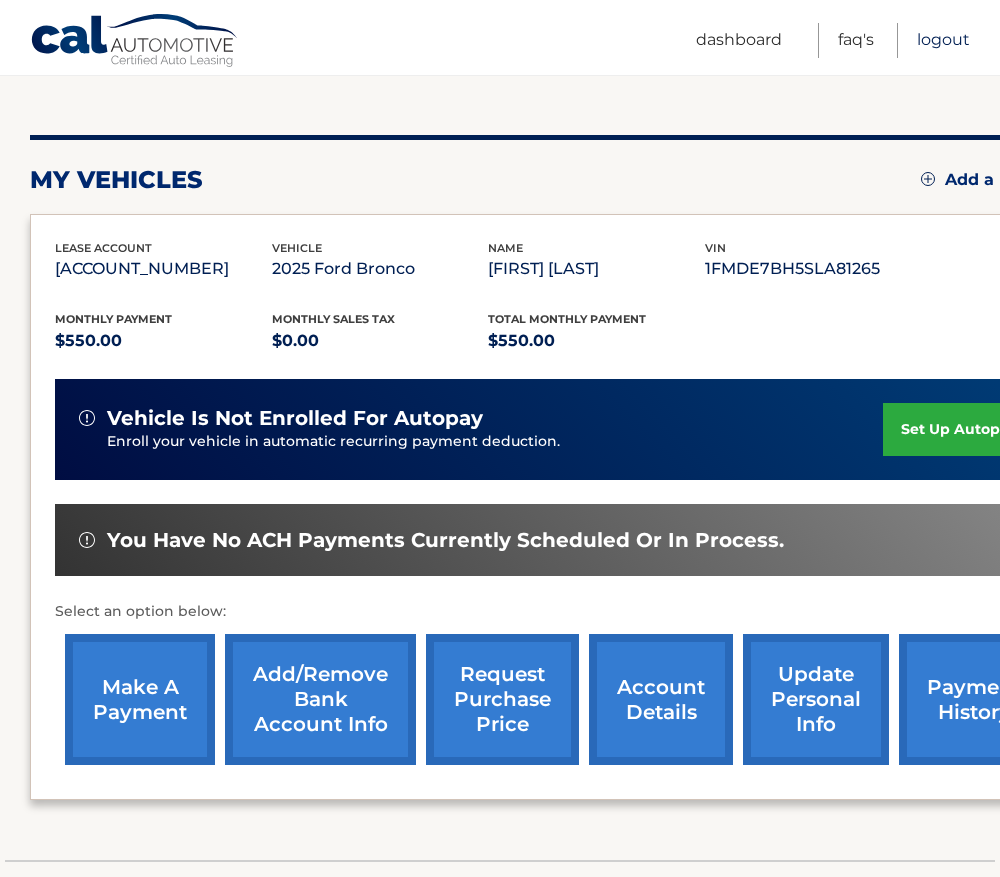click on "Logout" at bounding box center (943, 40) 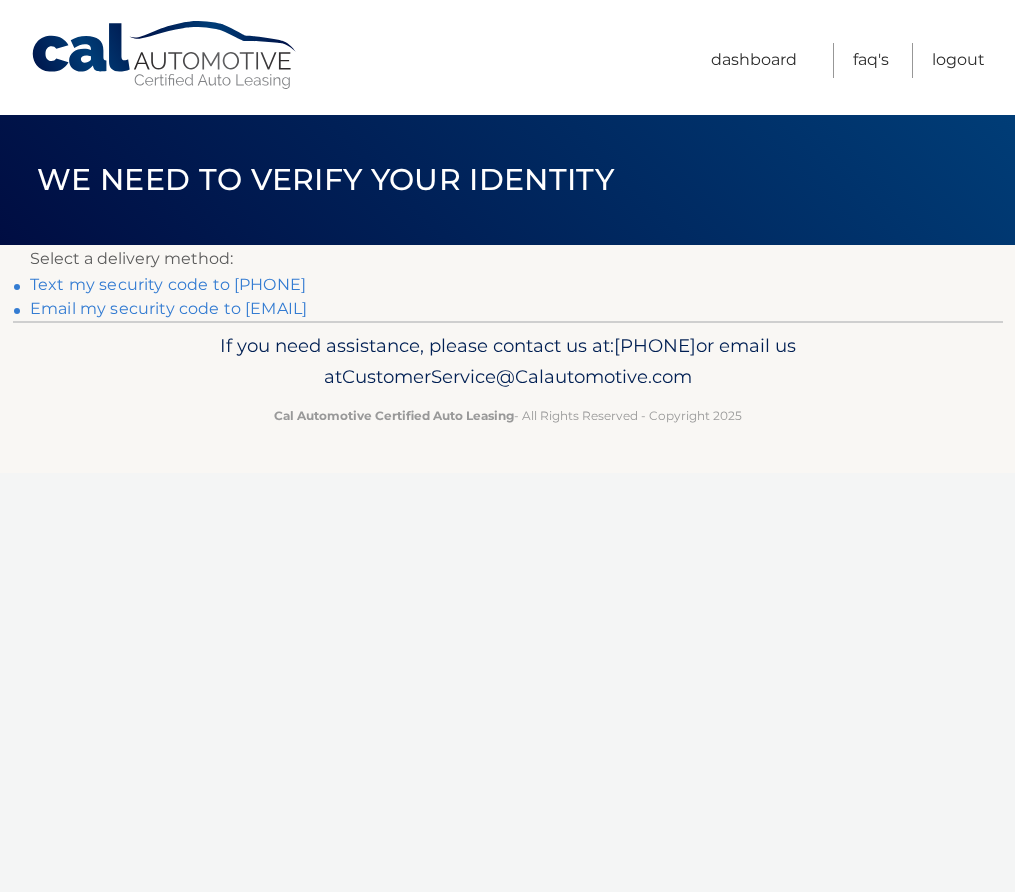scroll, scrollTop: 0, scrollLeft: 0, axis: both 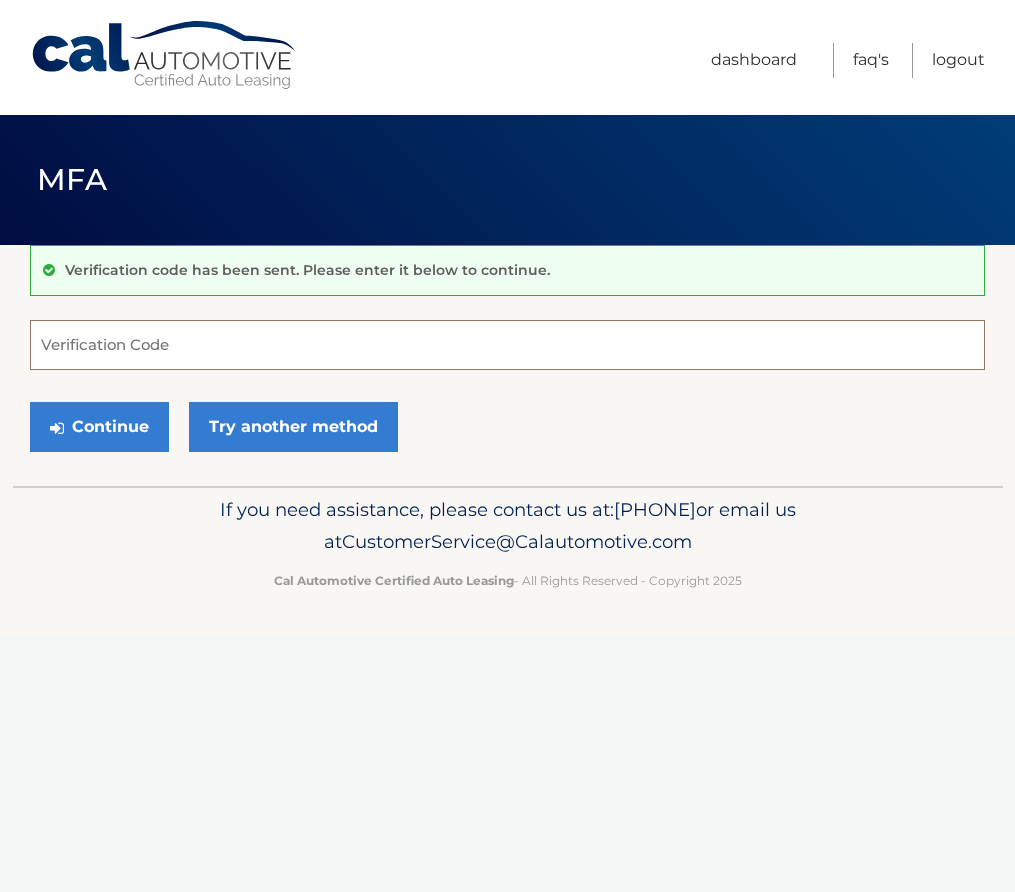 click on "Verification Code" at bounding box center (507, 345) 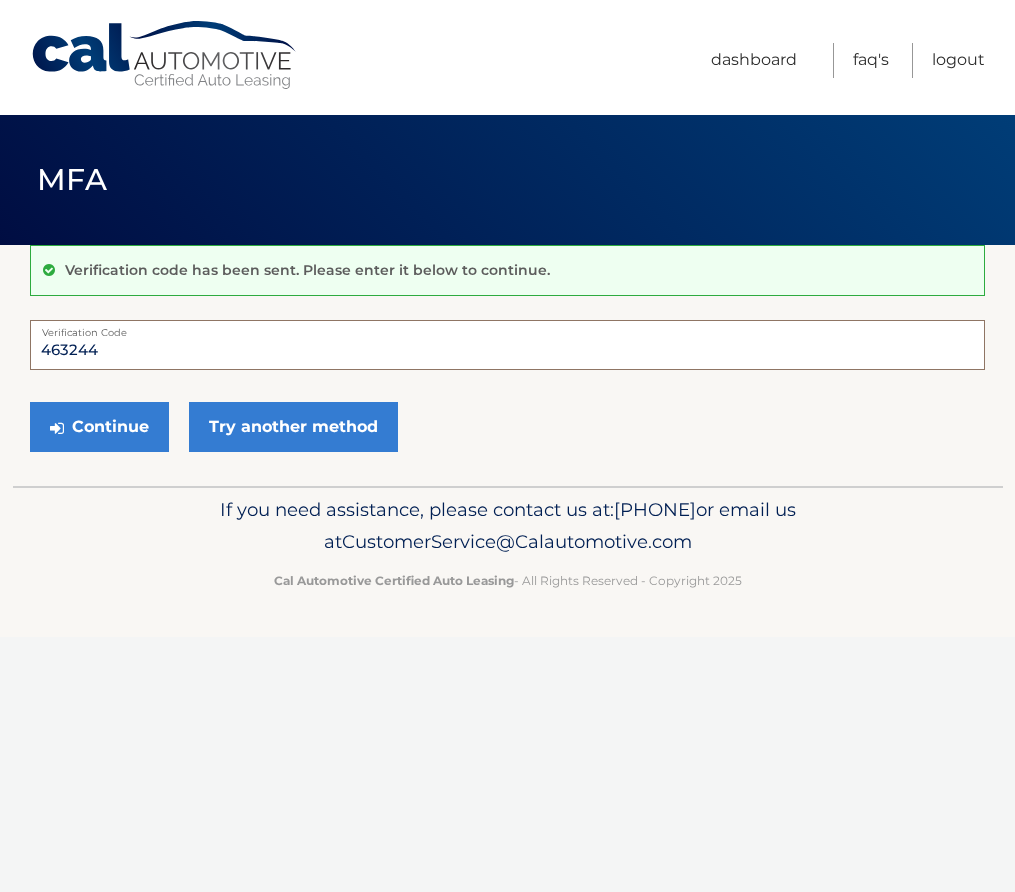 type on "463244" 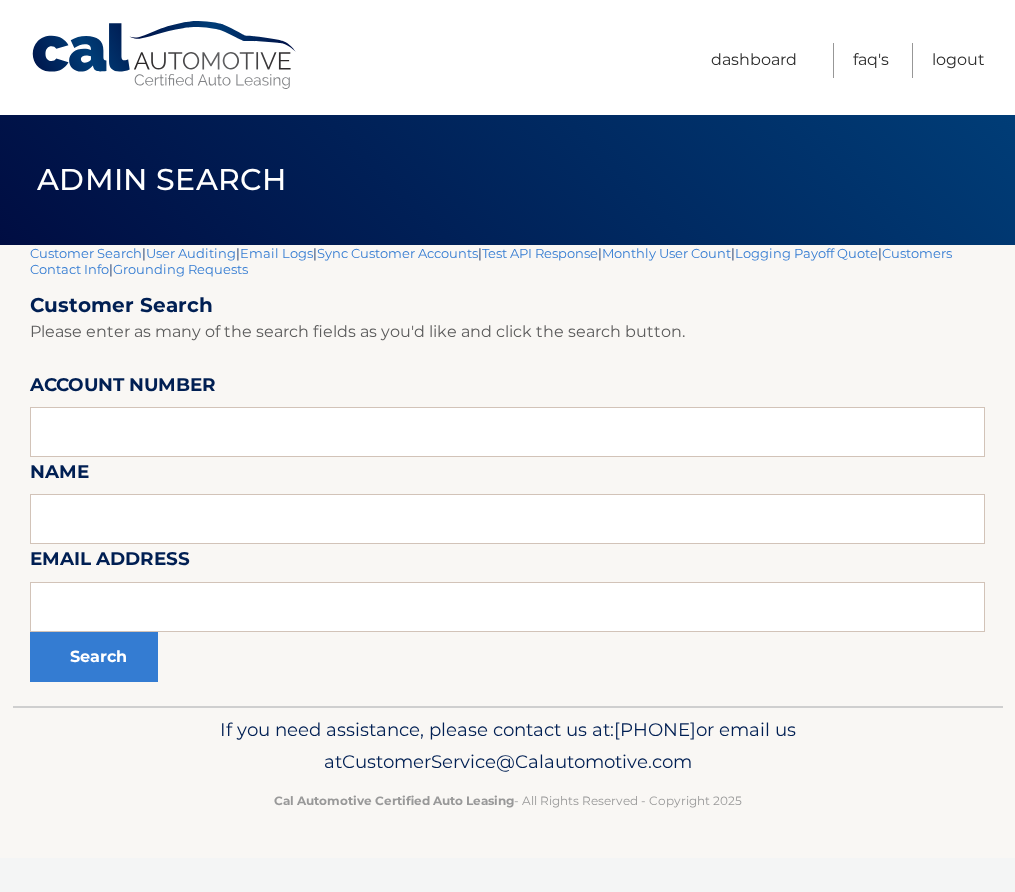 scroll, scrollTop: 0, scrollLeft: 0, axis: both 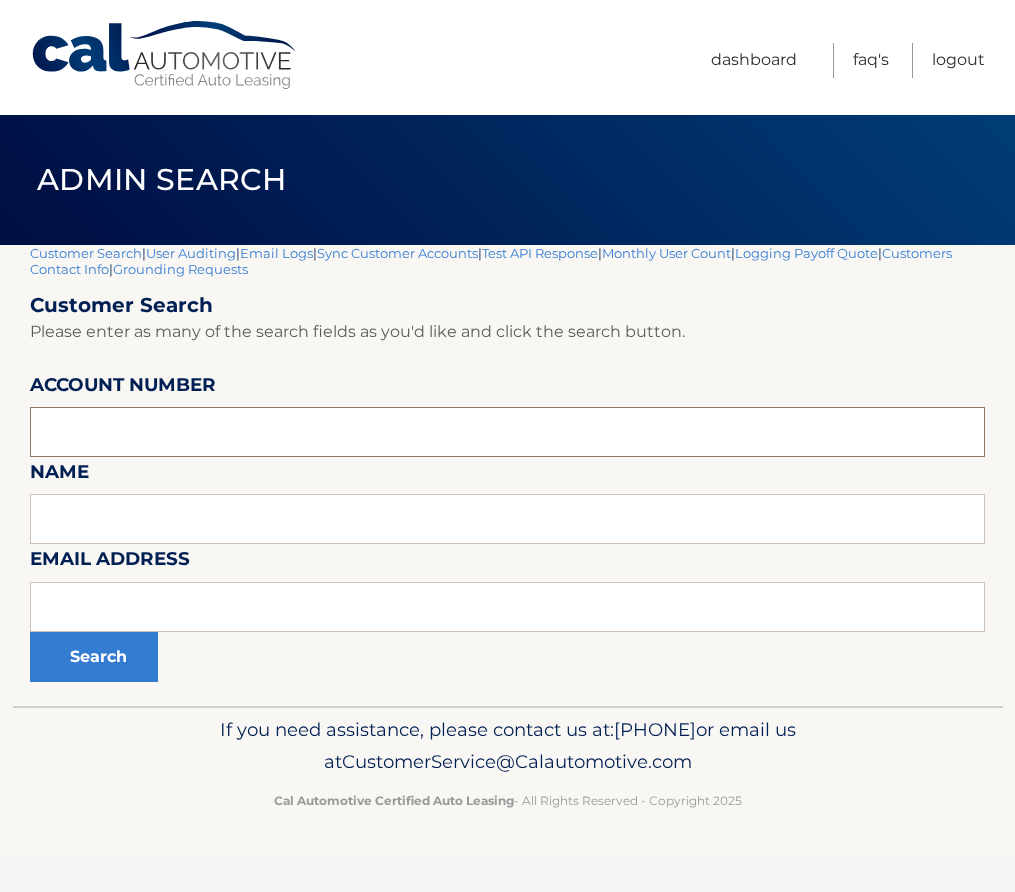 drag, startPoint x: 115, startPoint y: 412, endPoint x: 117, endPoint y: 425, distance: 13.152946 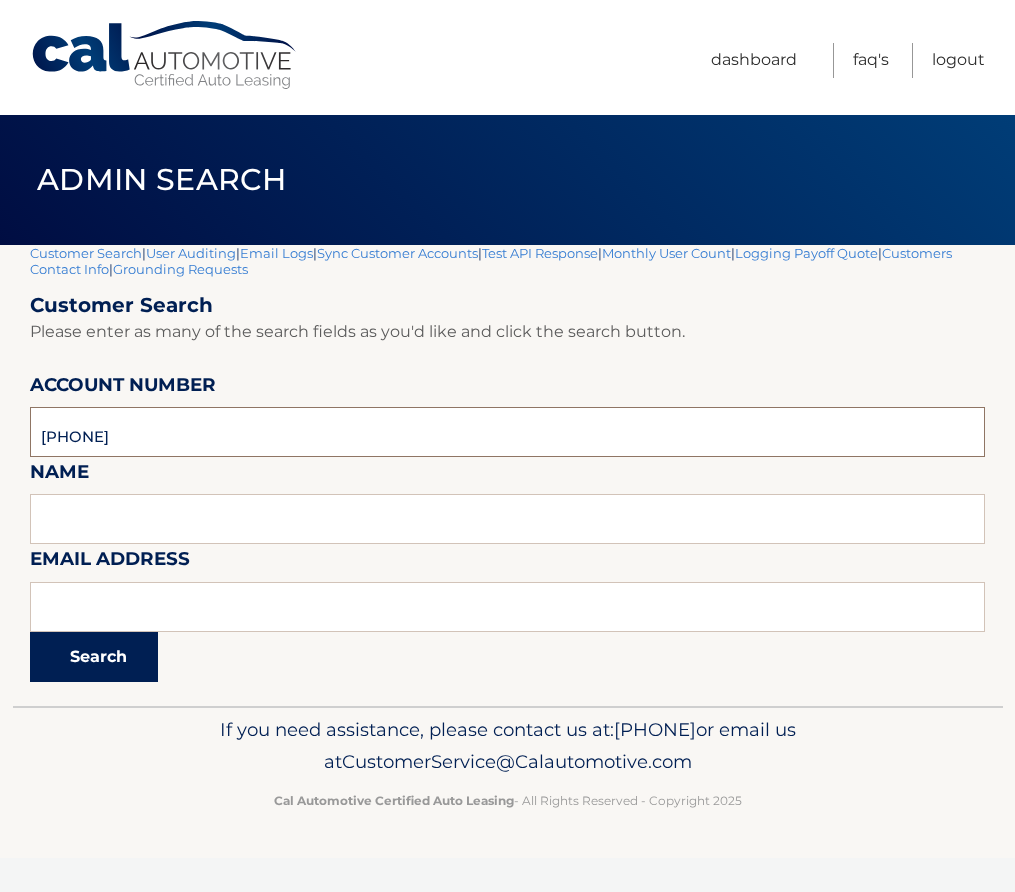 type on "[NUMBER]" 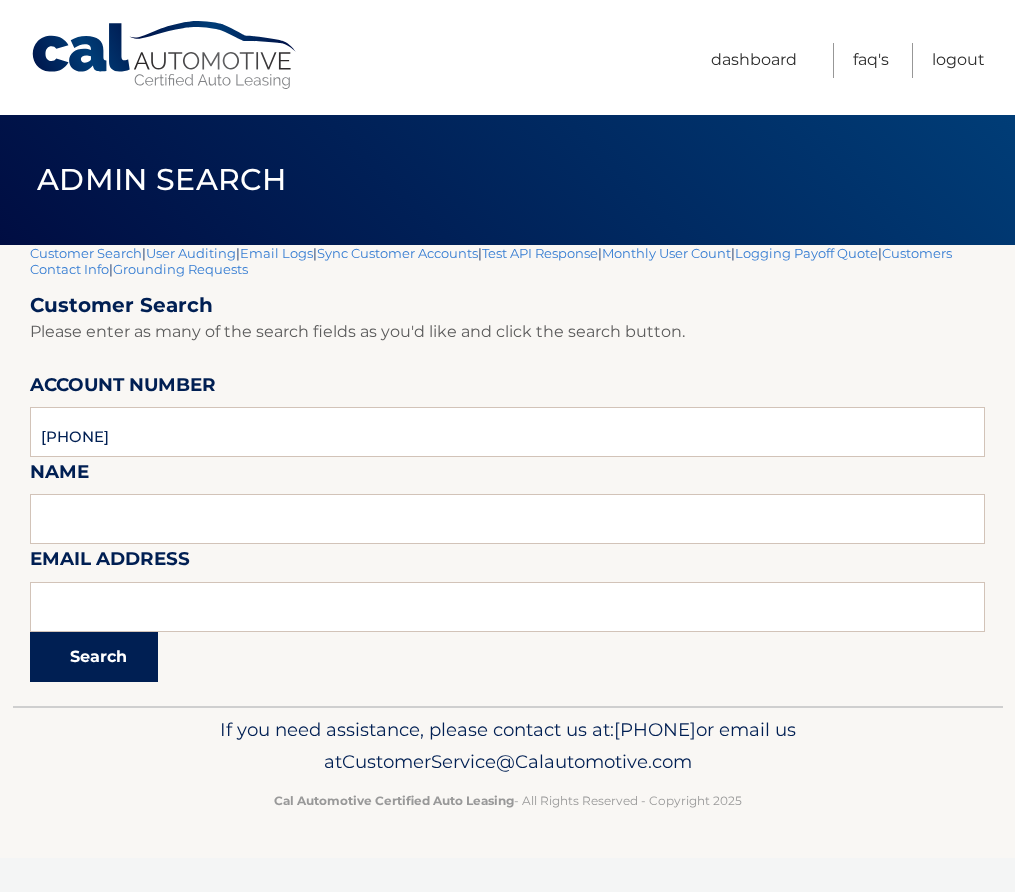 click on "Search" at bounding box center [94, 657] 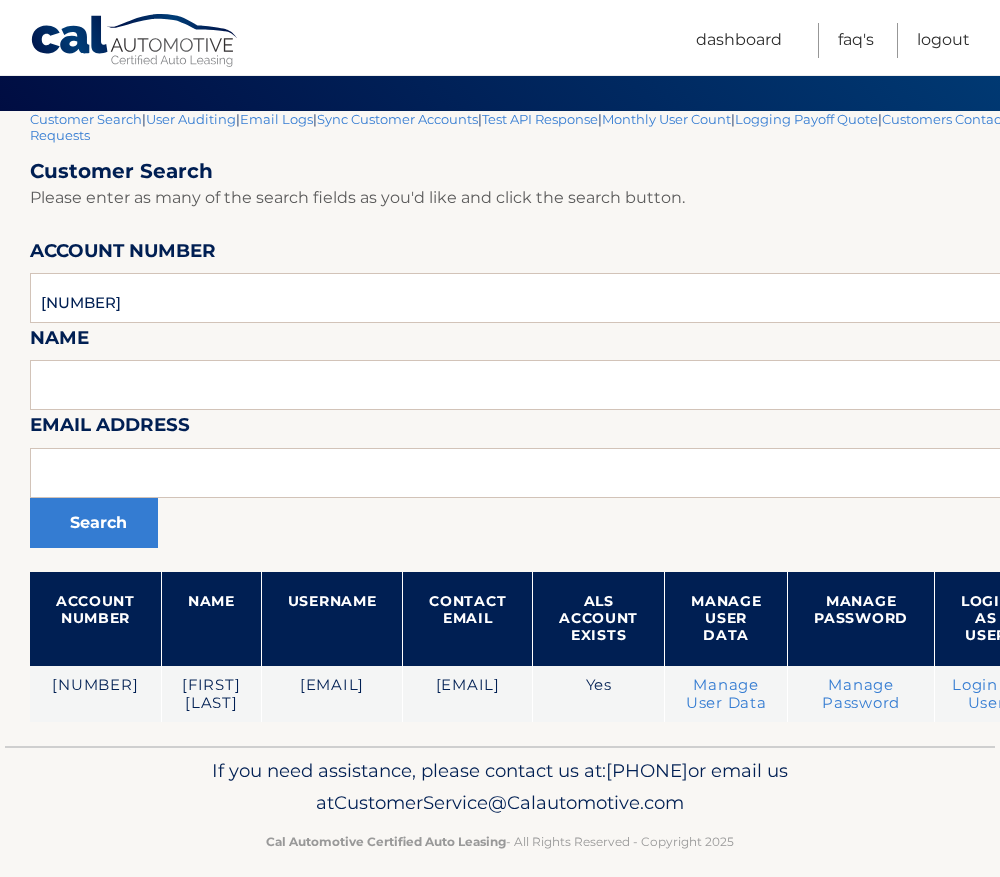 scroll, scrollTop: 139, scrollLeft: 0, axis: vertical 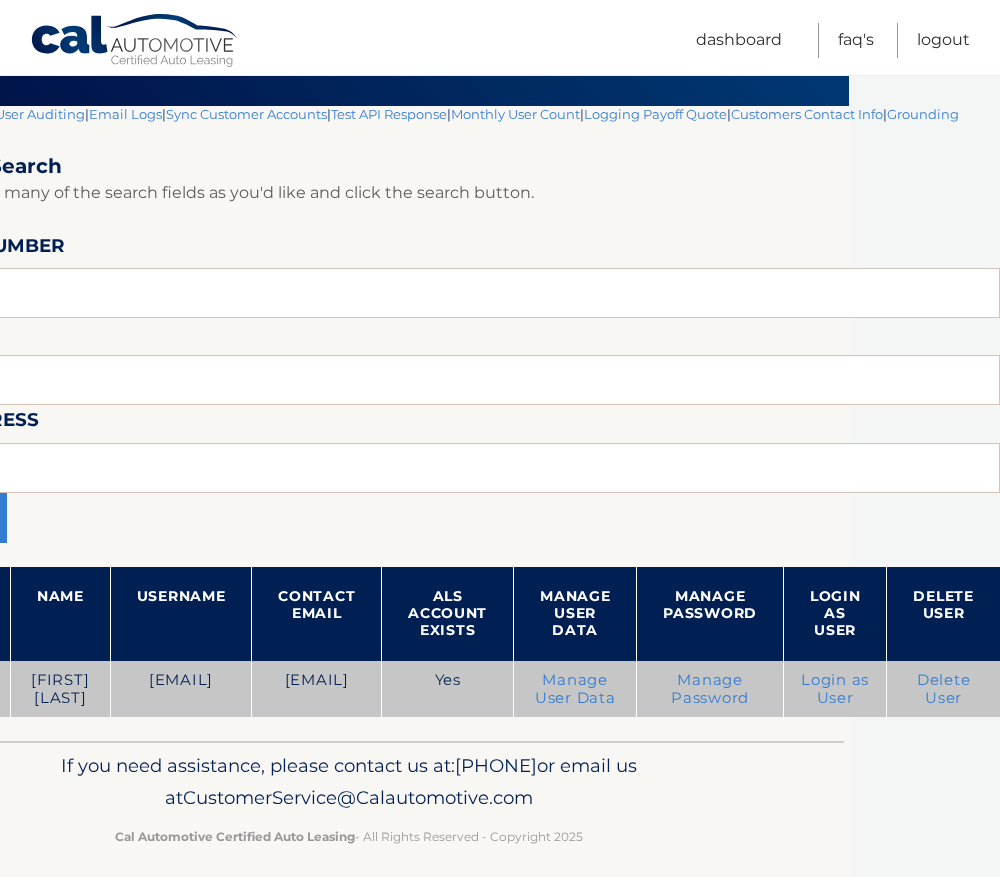 click on "Login as User" at bounding box center [835, 689] 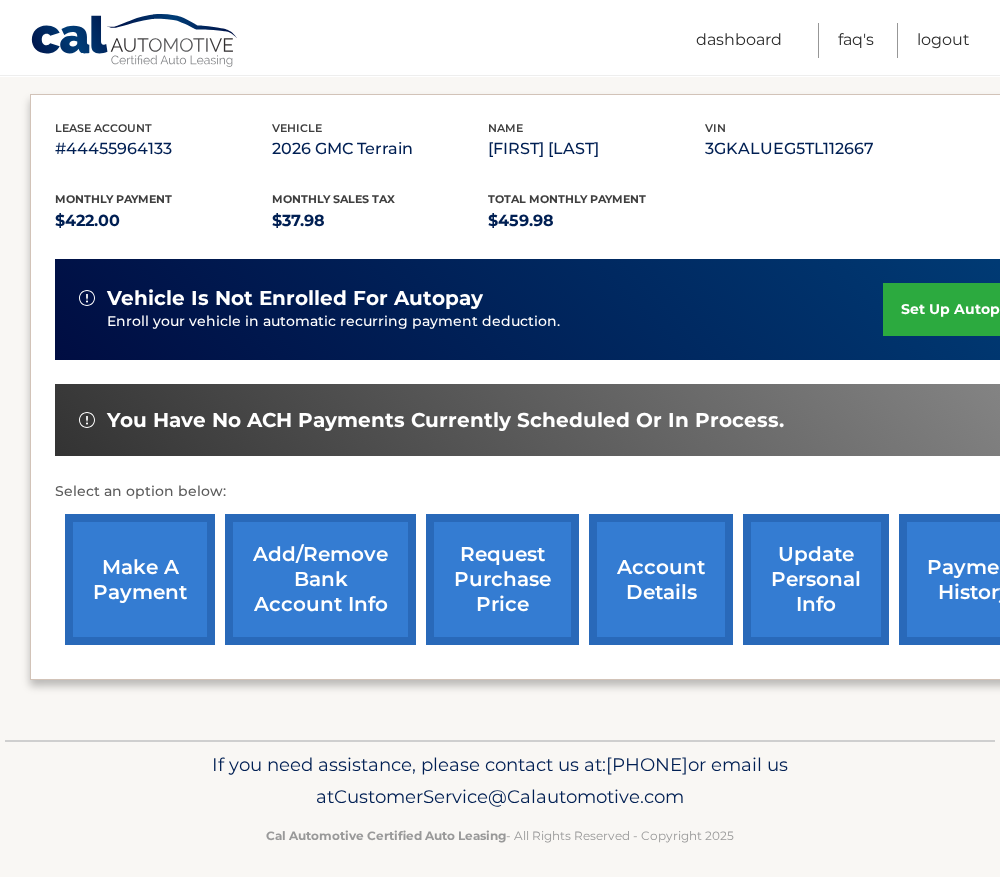 scroll, scrollTop: 335, scrollLeft: 0, axis: vertical 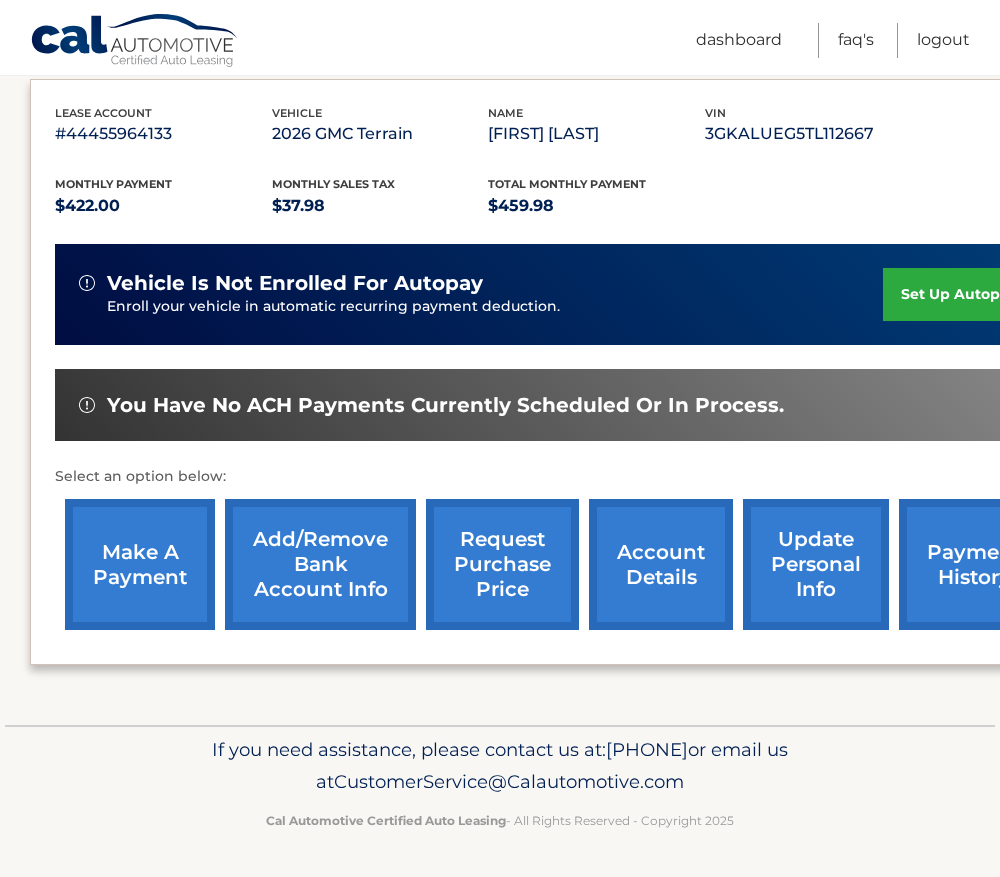 click on "payment history" at bounding box center [974, 564] 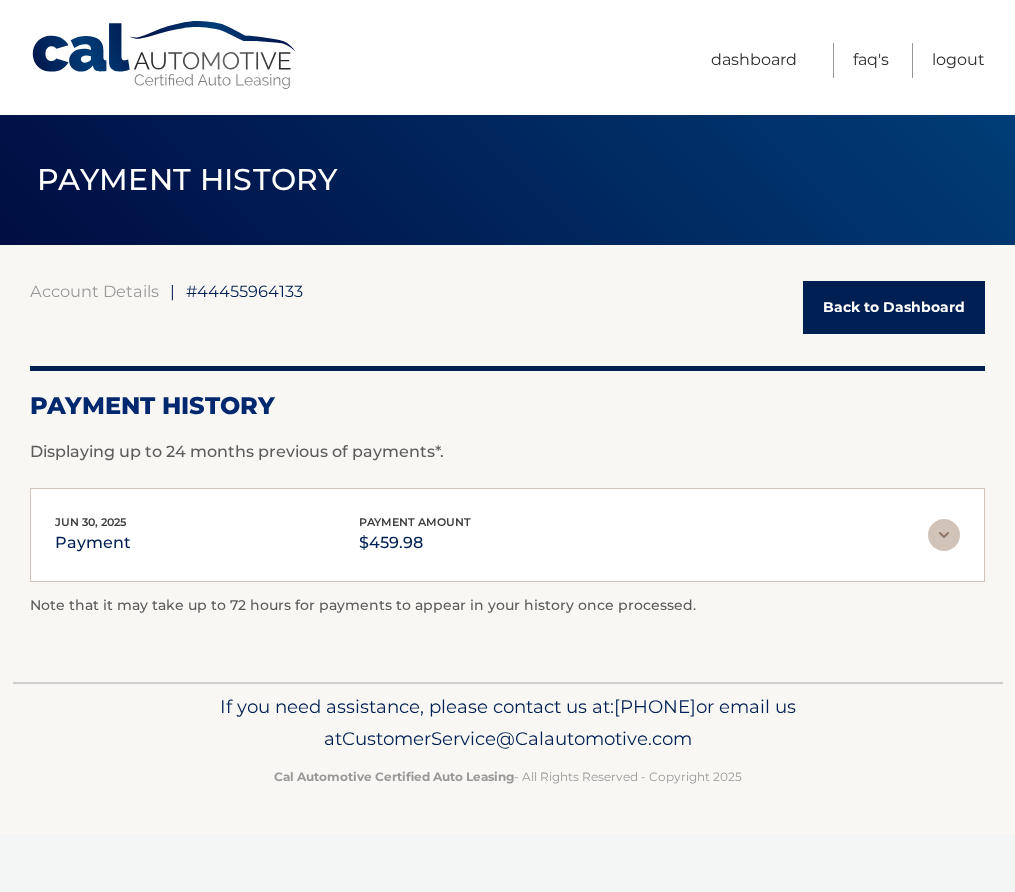 scroll, scrollTop: 0, scrollLeft: 0, axis: both 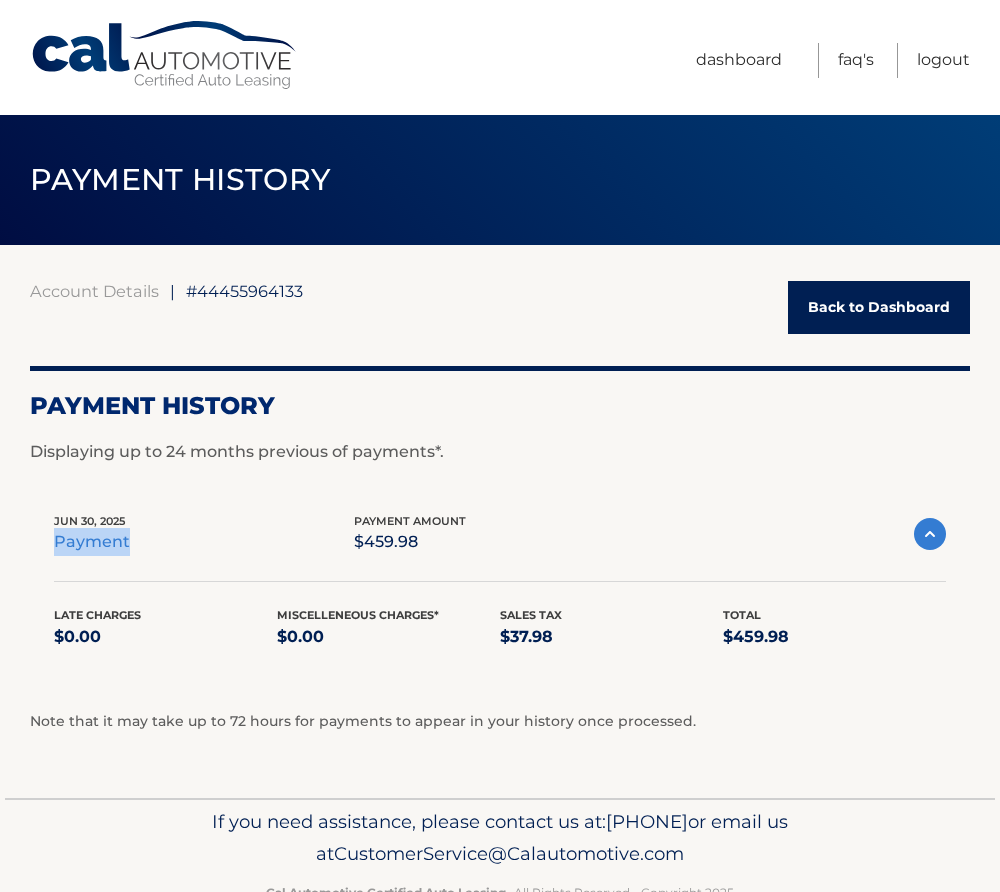drag, startPoint x: 56, startPoint y: 540, endPoint x: 171, endPoint y: 543, distance: 115.03912 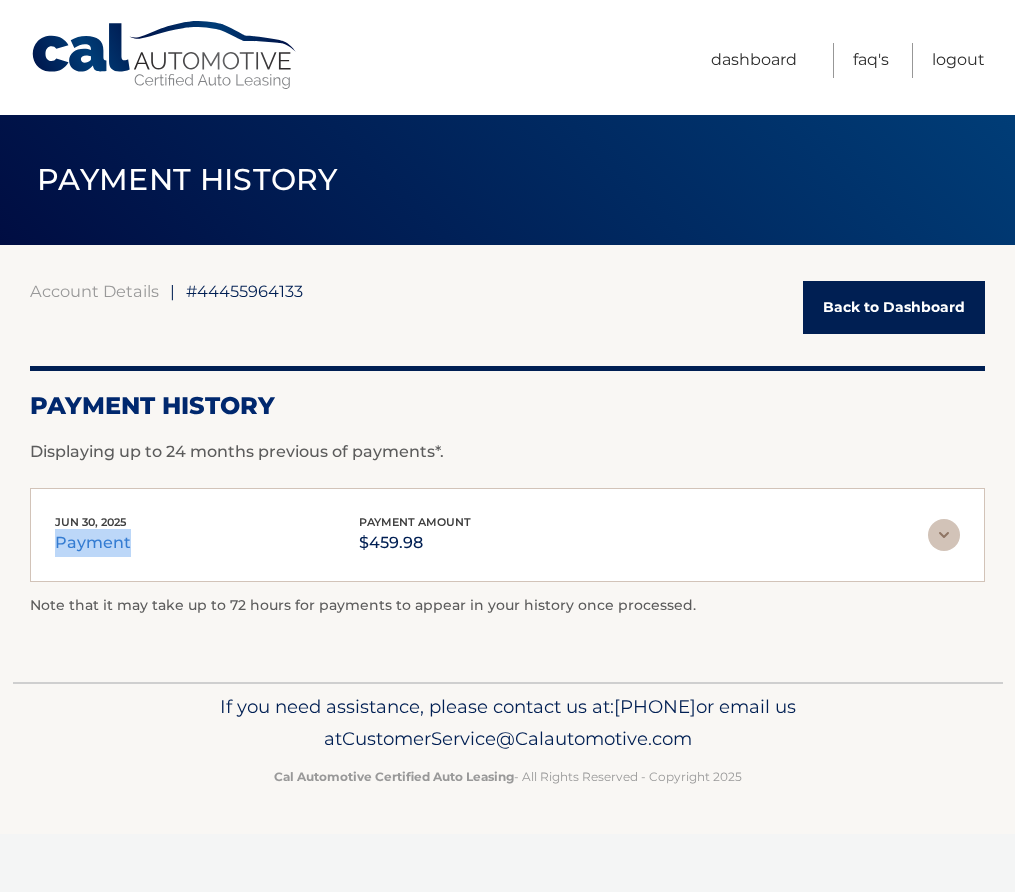 click on "Back to Dashboard" at bounding box center (894, 307) 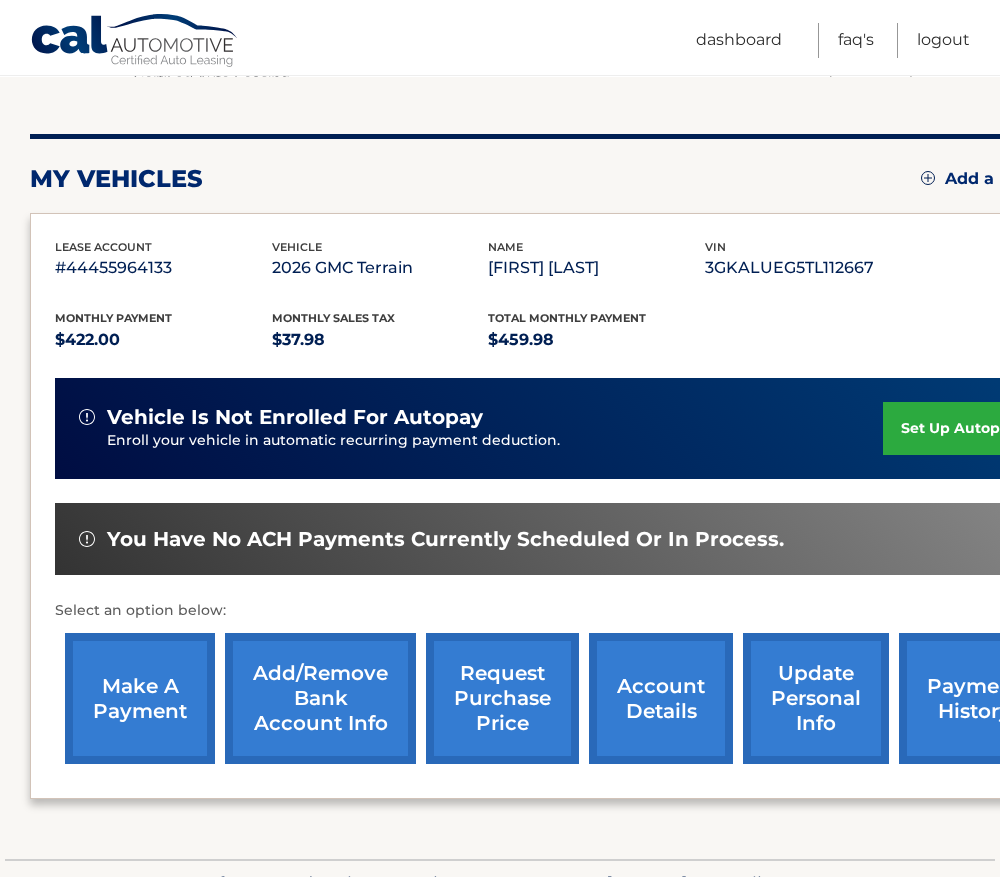 scroll, scrollTop: 300, scrollLeft: 0, axis: vertical 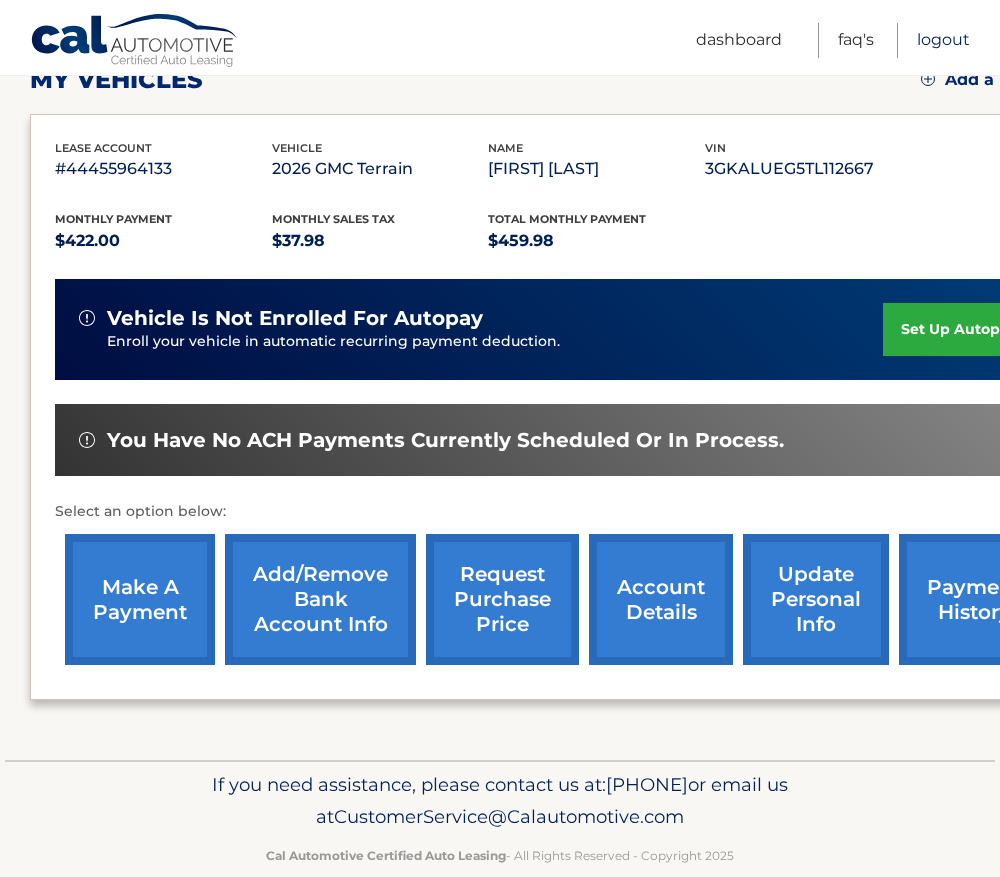 click on "Logout" at bounding box center [943, 40] 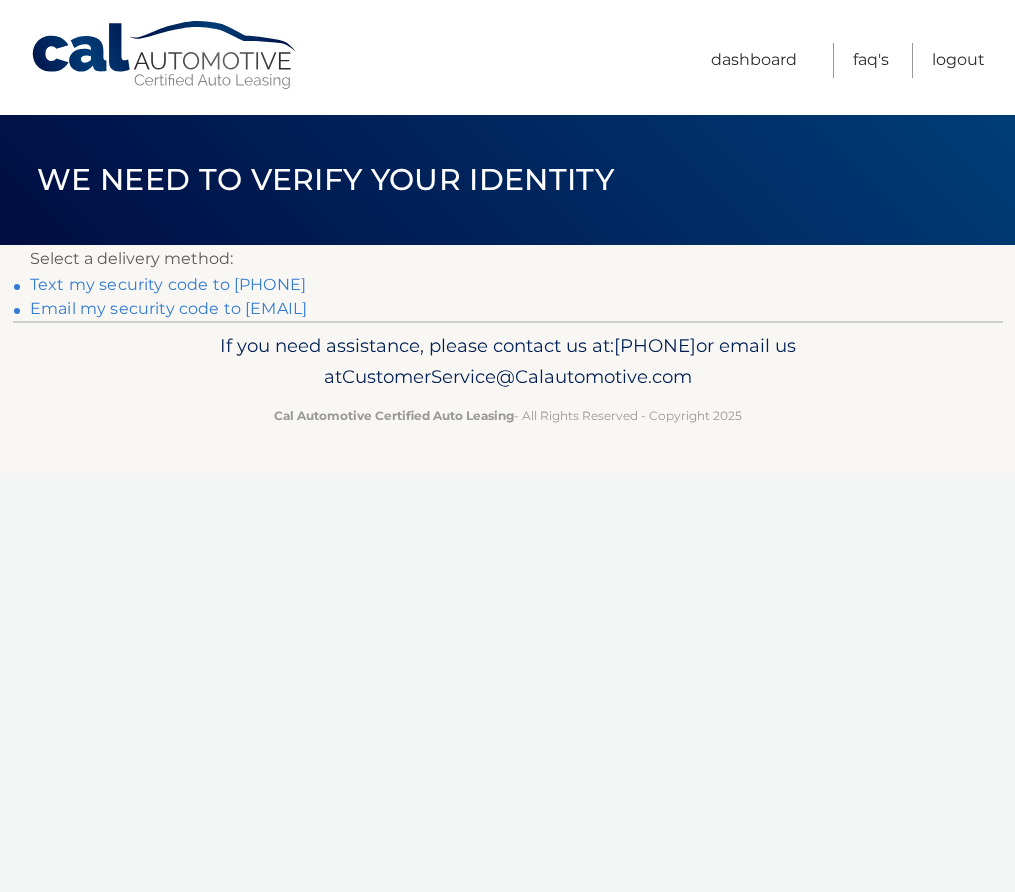 scroll, scrollTop: 0, scrollLeft: 0, axis: both 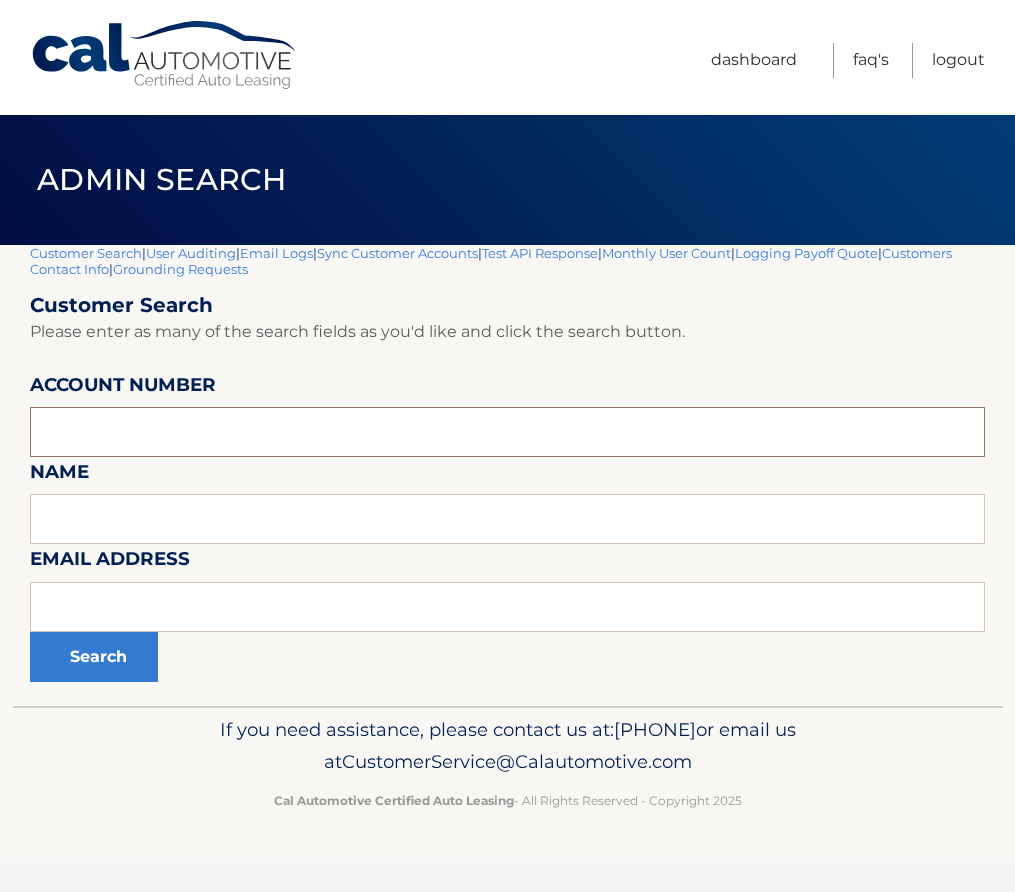 click at bounding box center [507, 432] 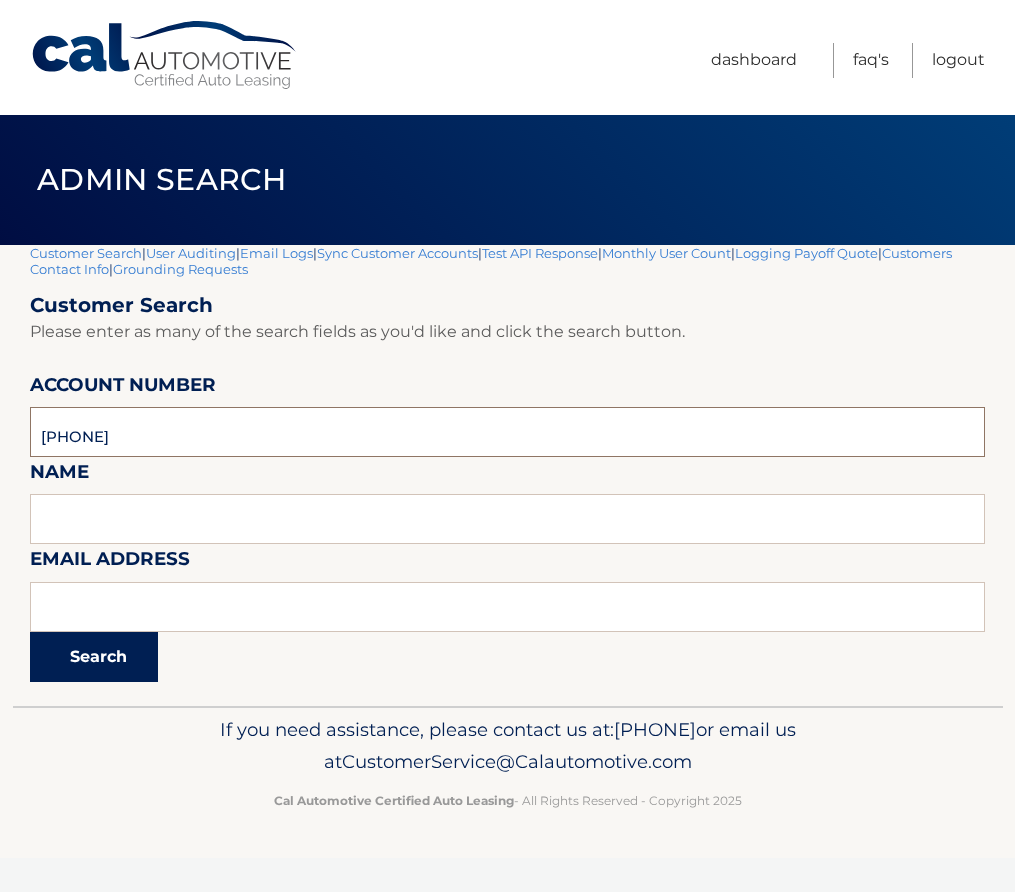type on "44455544140" 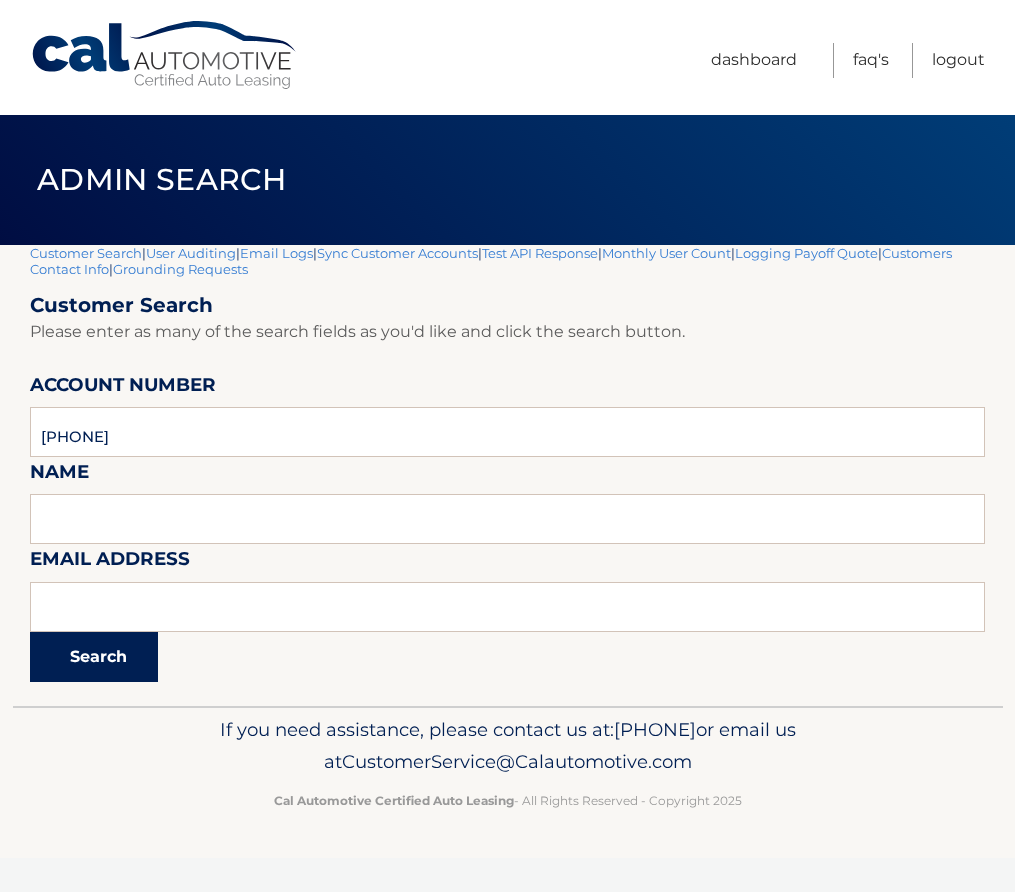 click on "Search" at bounding box center [94, 657] 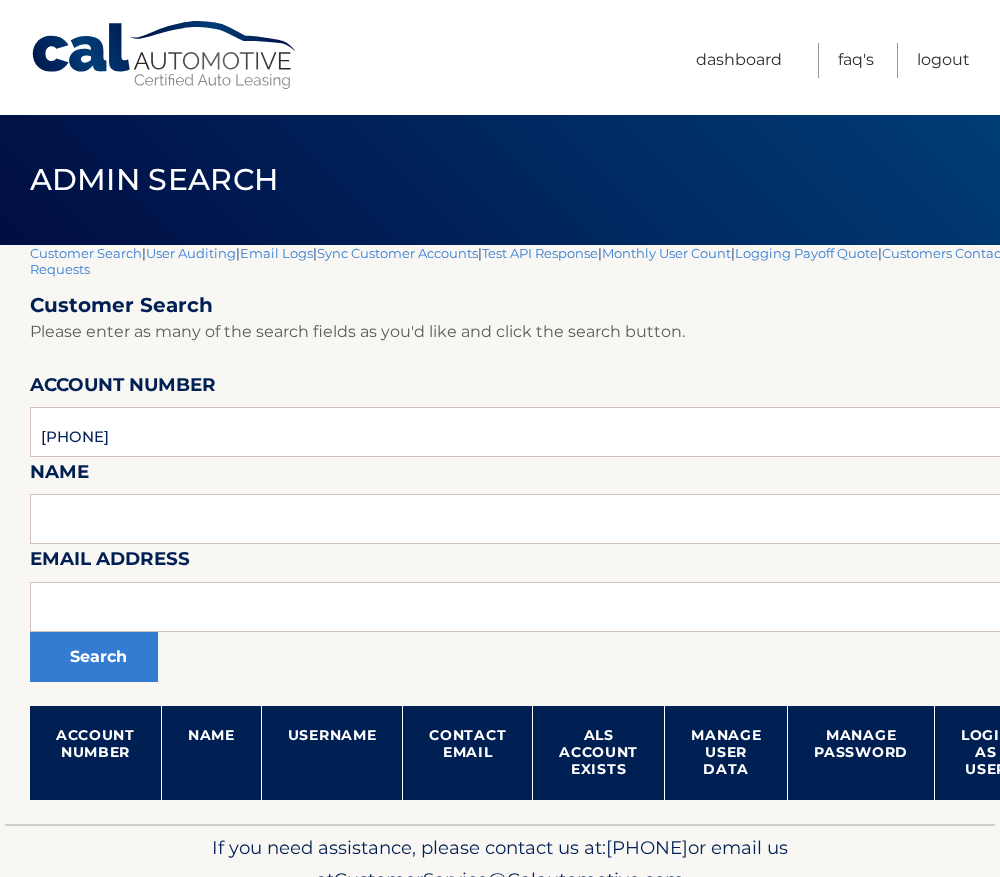 scroll, scrollTop: 0, scrollLeft: 0, axis: both 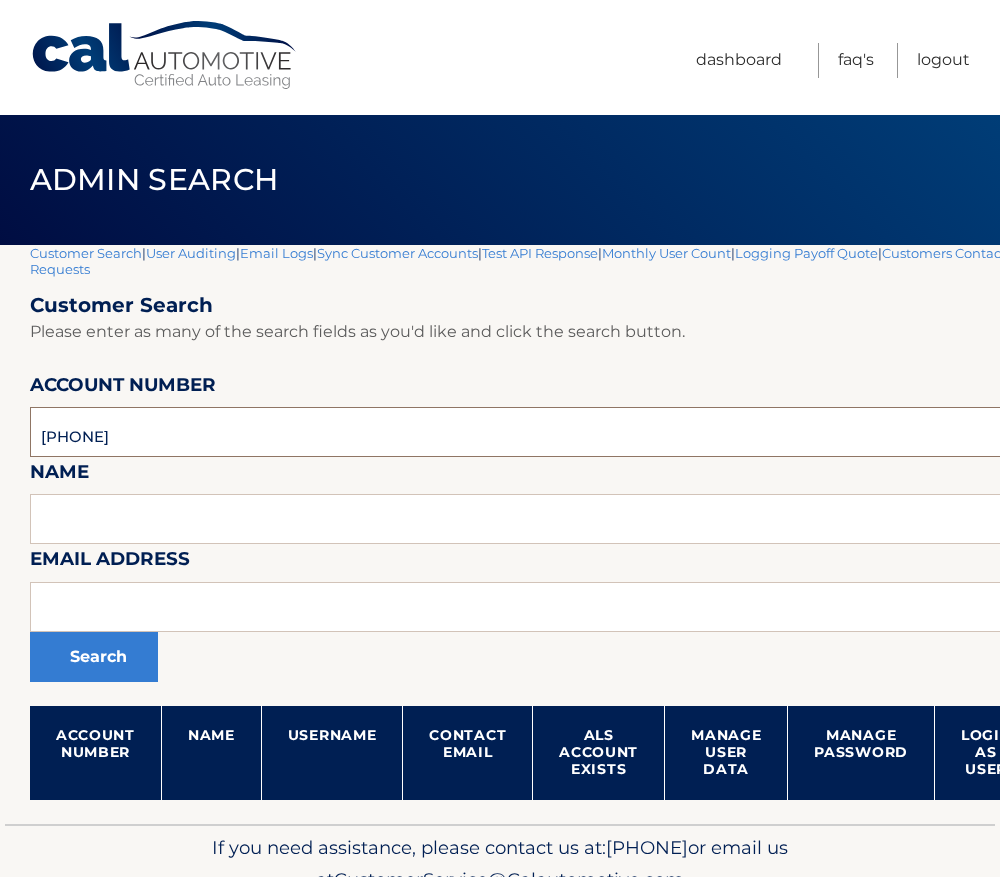 click on "44455544140" at bounding box center [590, 432] 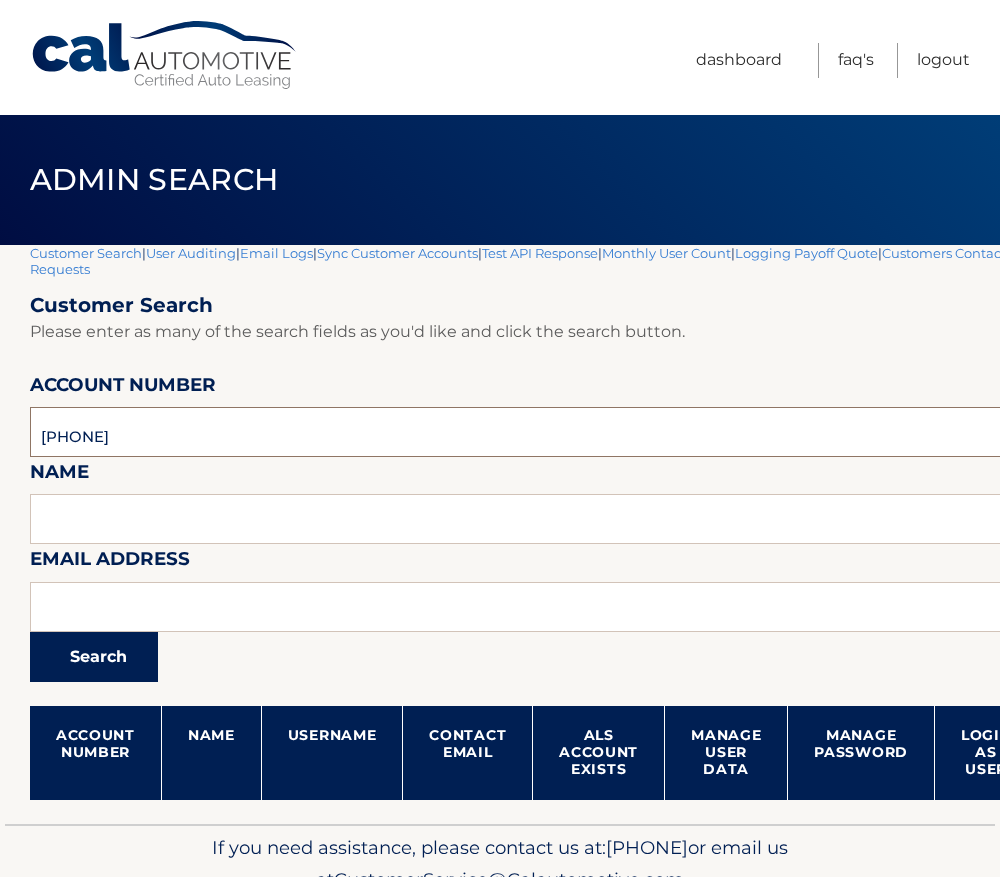 type on "[ACCOUNT_NUMBER]" 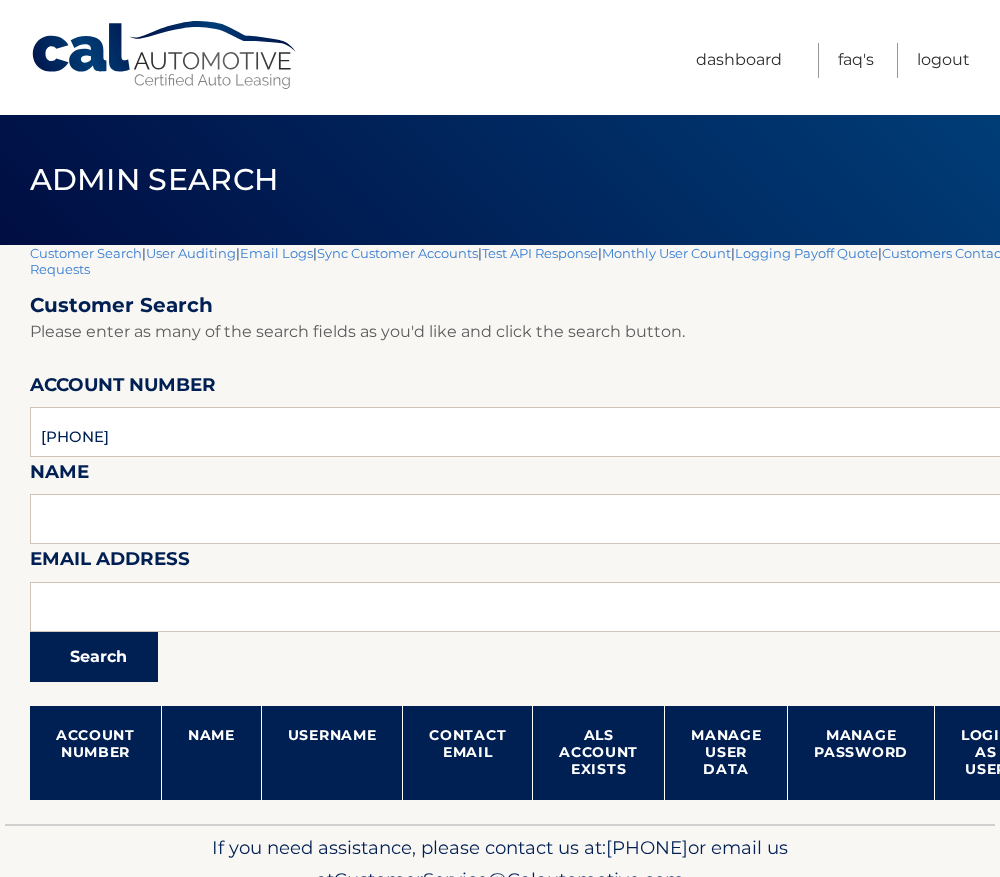 click on "Search" at bounding box center [94, 657] 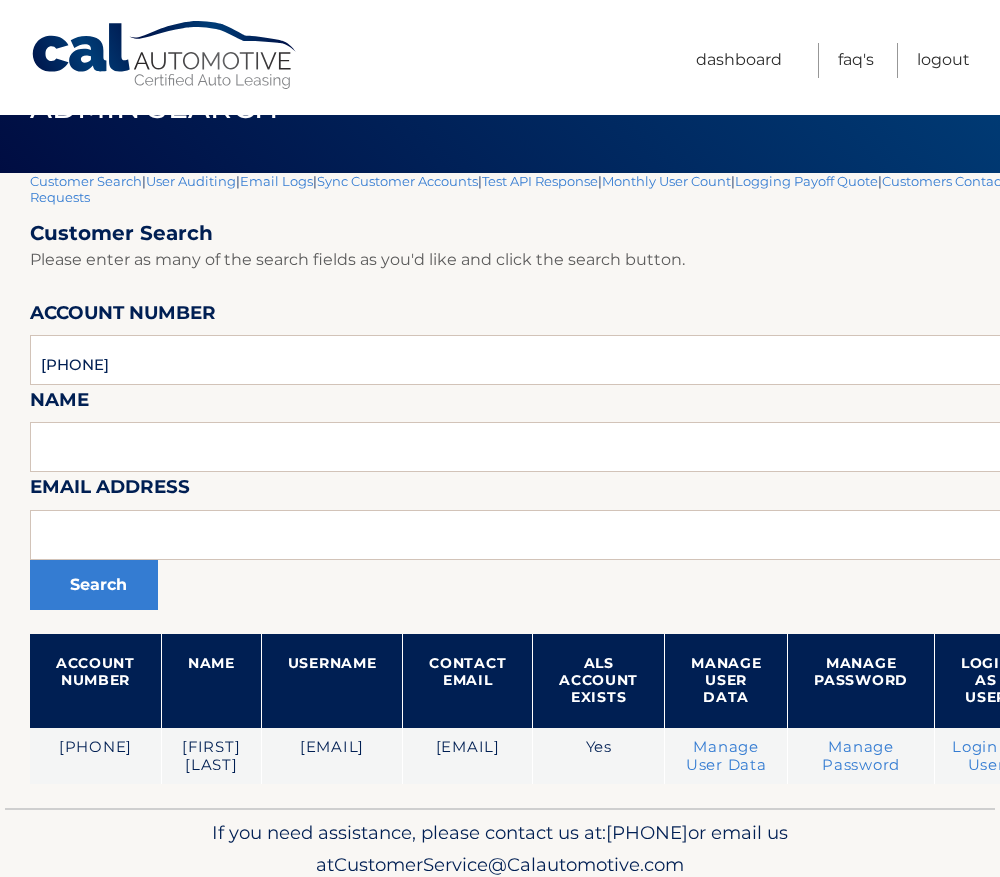 scroll, scrollTop: 155, scrollLeft: 0, axis: vertical 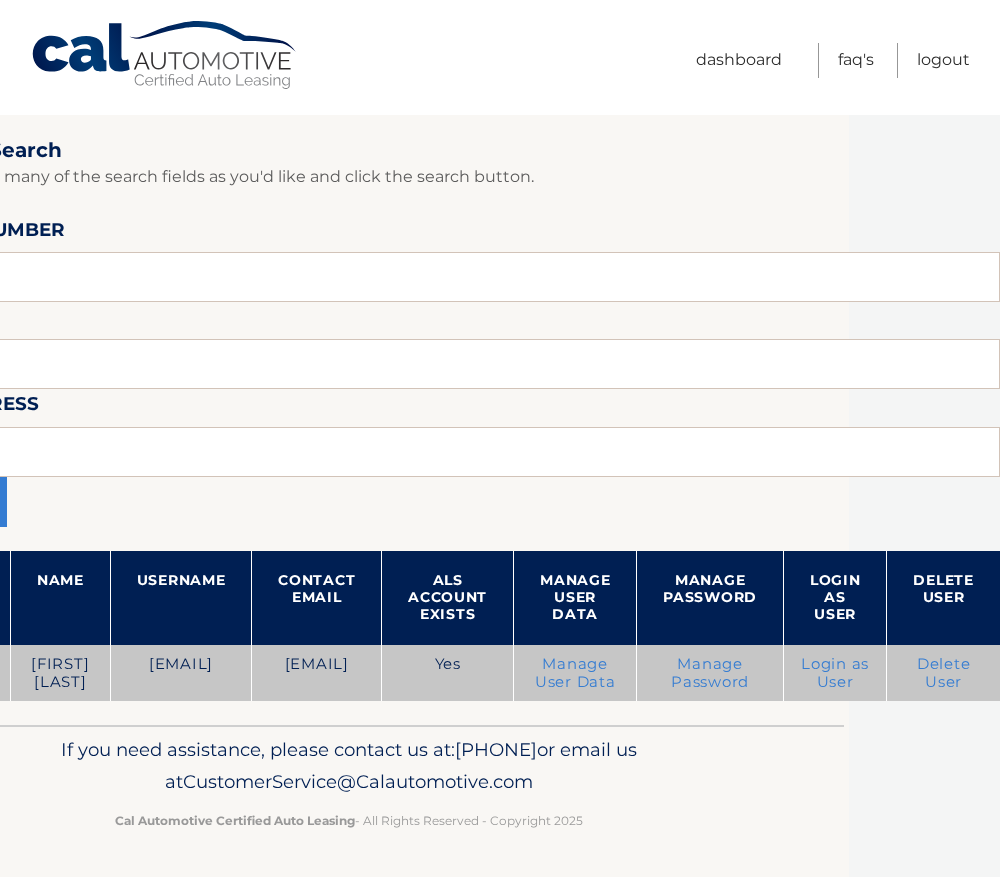 click on "Login as User" at bounding box center (835, 673) 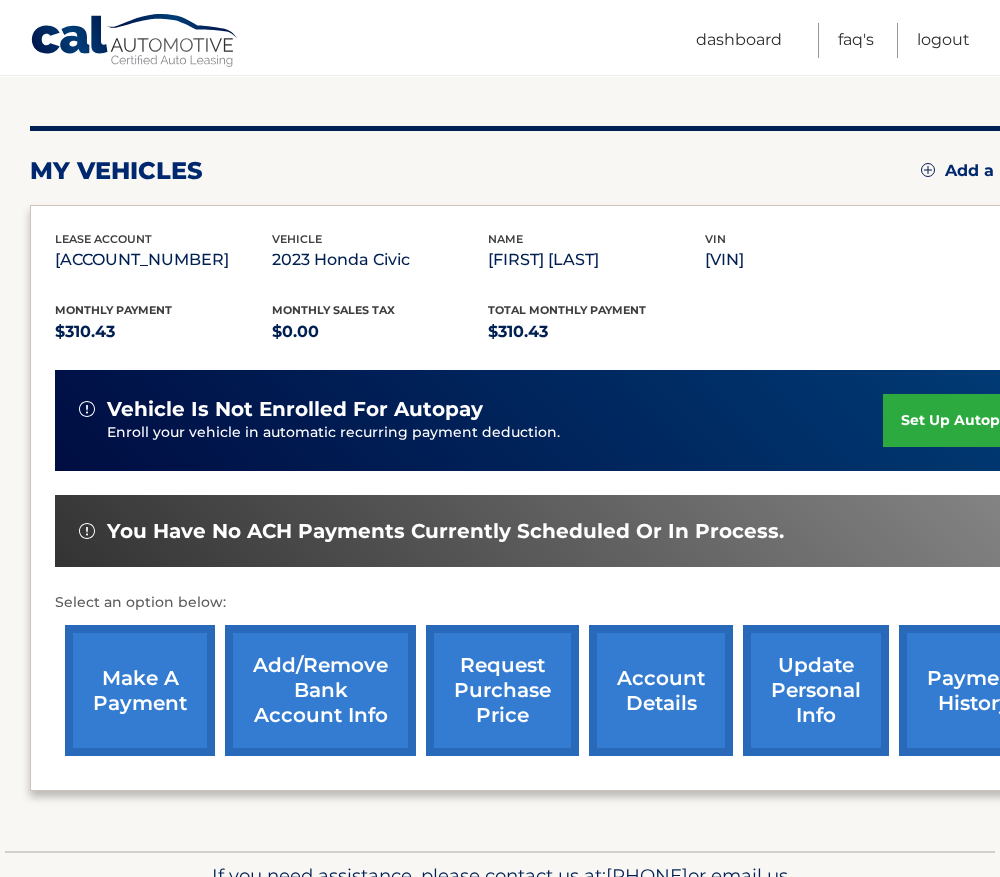 scroll, scrollTop: 300, scrollLeft: 0, axis: vertical 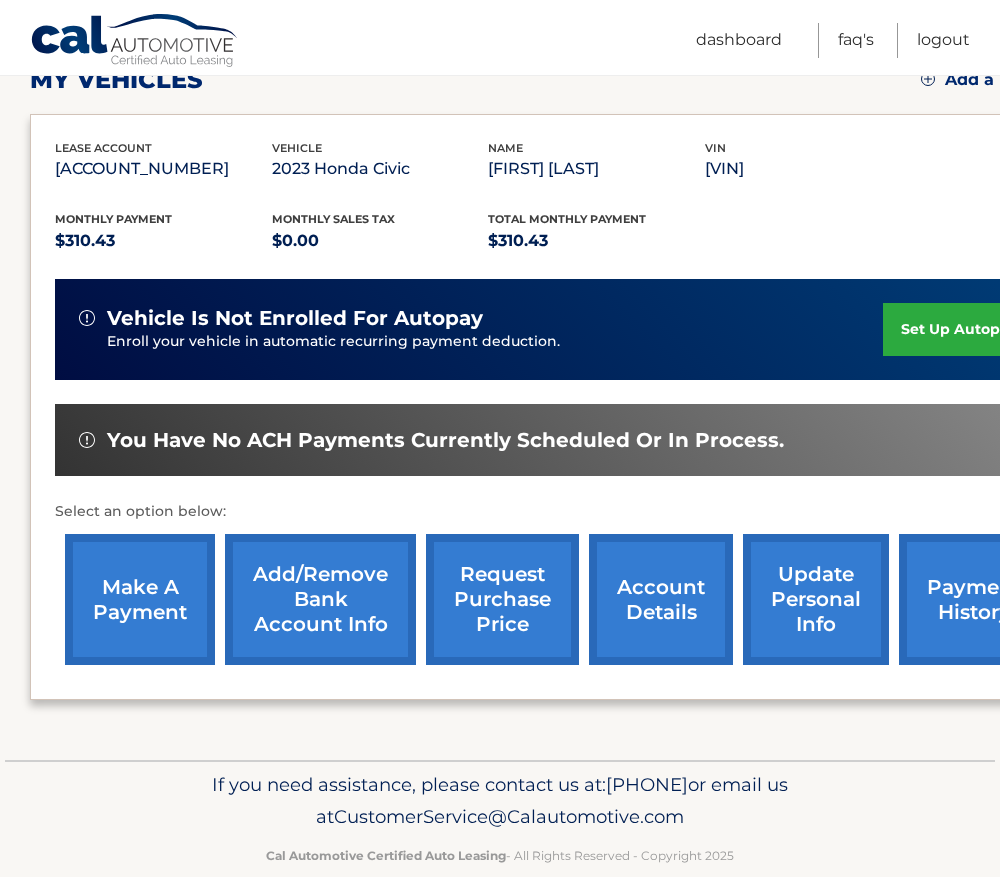 click on "[ACCOUNT_NUMBER]" at bounding box center (163, 169) 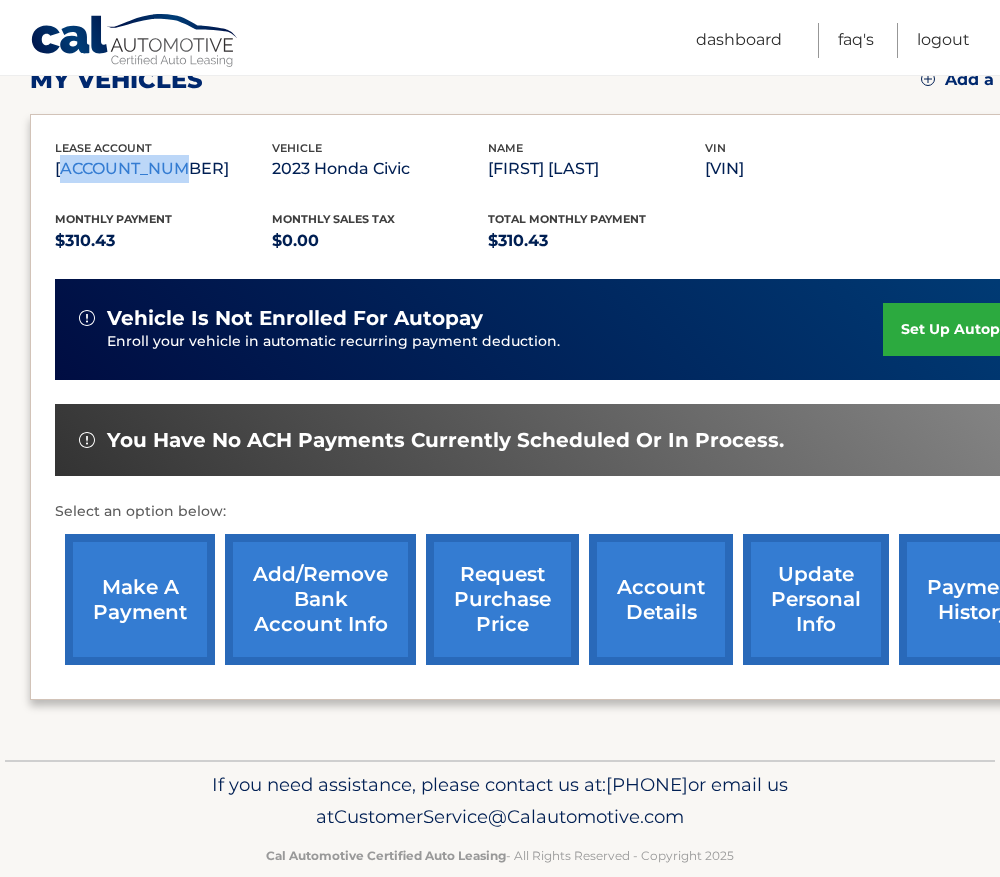 click on "You are registered for this site, but you haven't enrolled in online payments.
Enroll In Payments Now!
my vehicles
Add a new lease
lease account
#[ACCOUNT_NUMBER]
vehicle
2023 Honda Civic
name
[FIRST] [LAST]
vin" at bounding box center [557, 352] 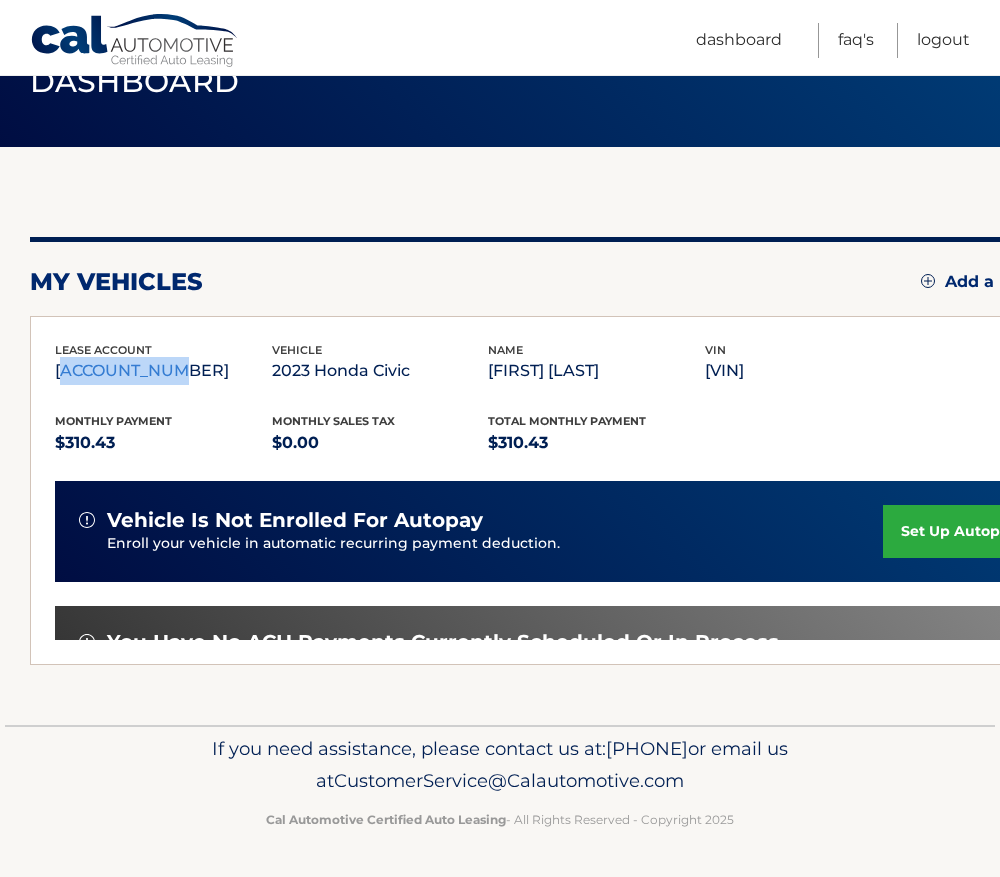 scroll, scrollTop: 0, scrollLeft: 0, axis: both 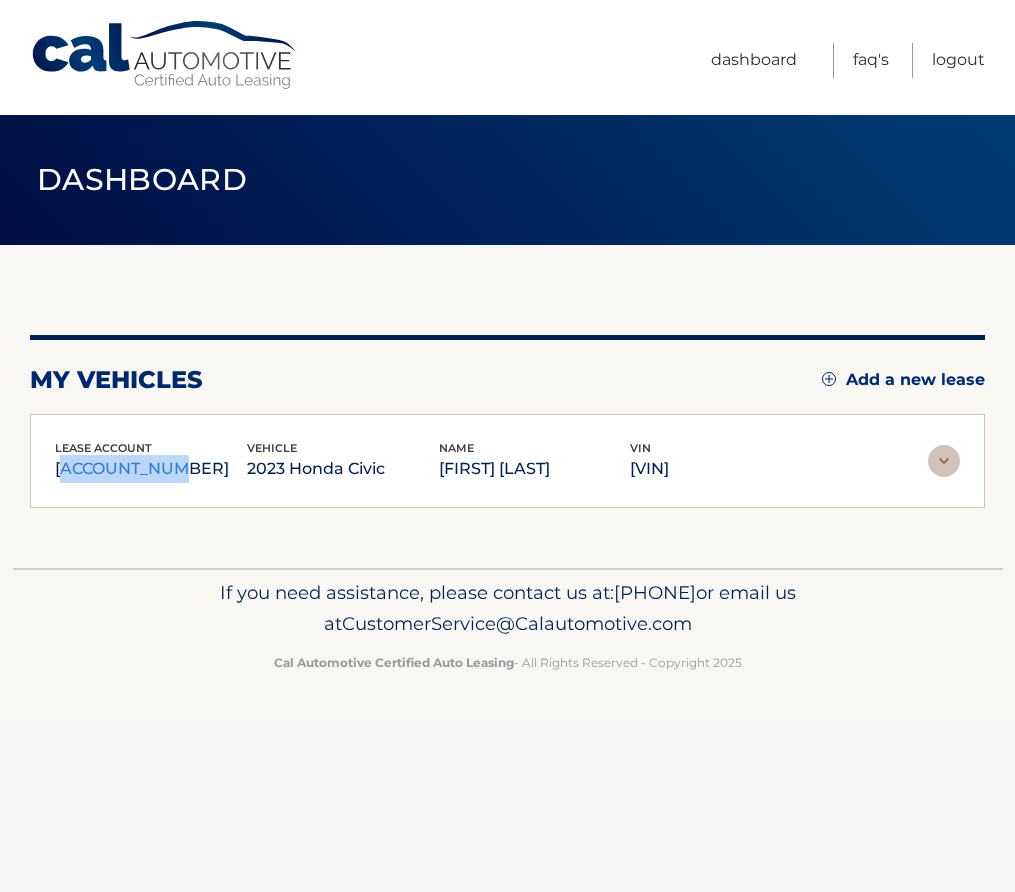 copy on "[ACCOUNT_NUMBER]" 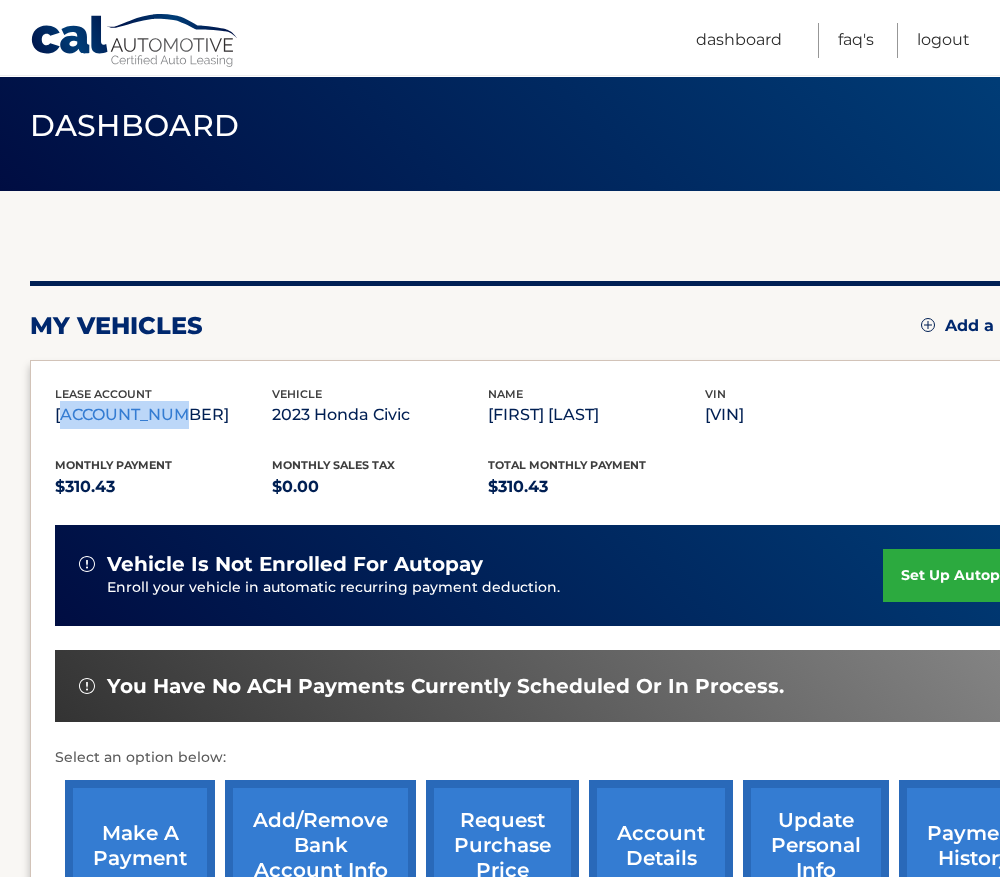 scroll, scrollTop: 200, scrollLeft: 0, axis: vertical 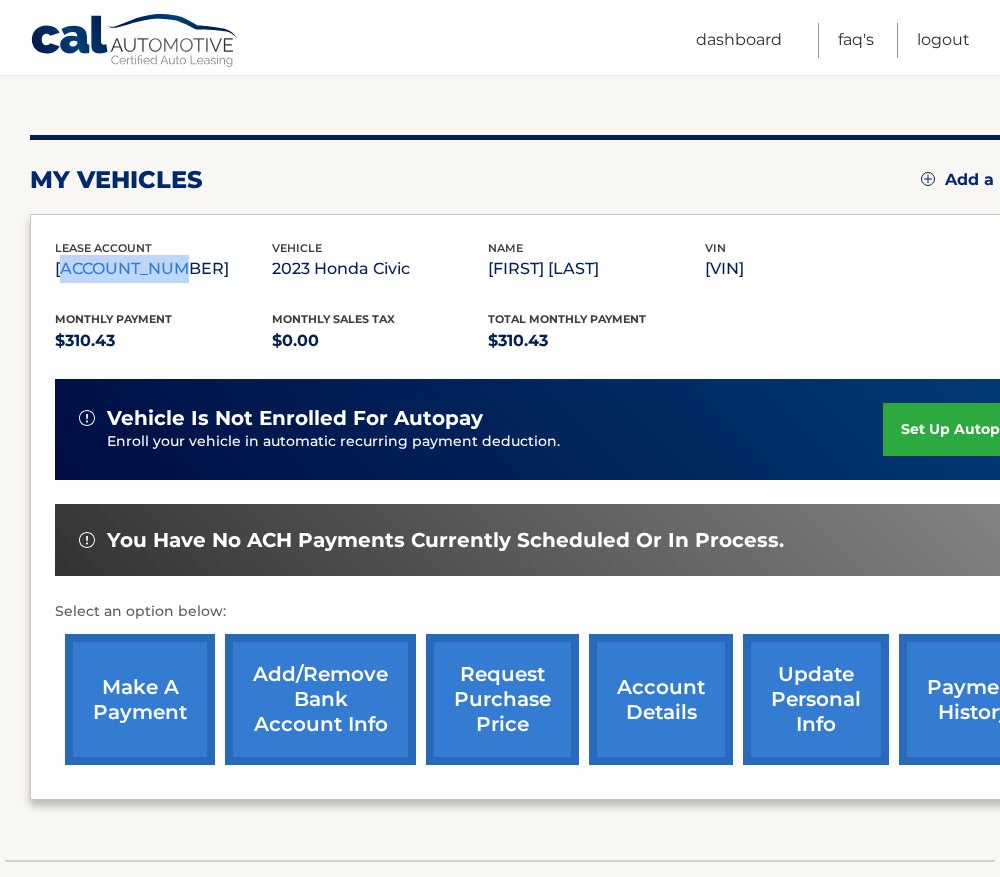 click on "#44455556759" at bounding box center (163, 269) 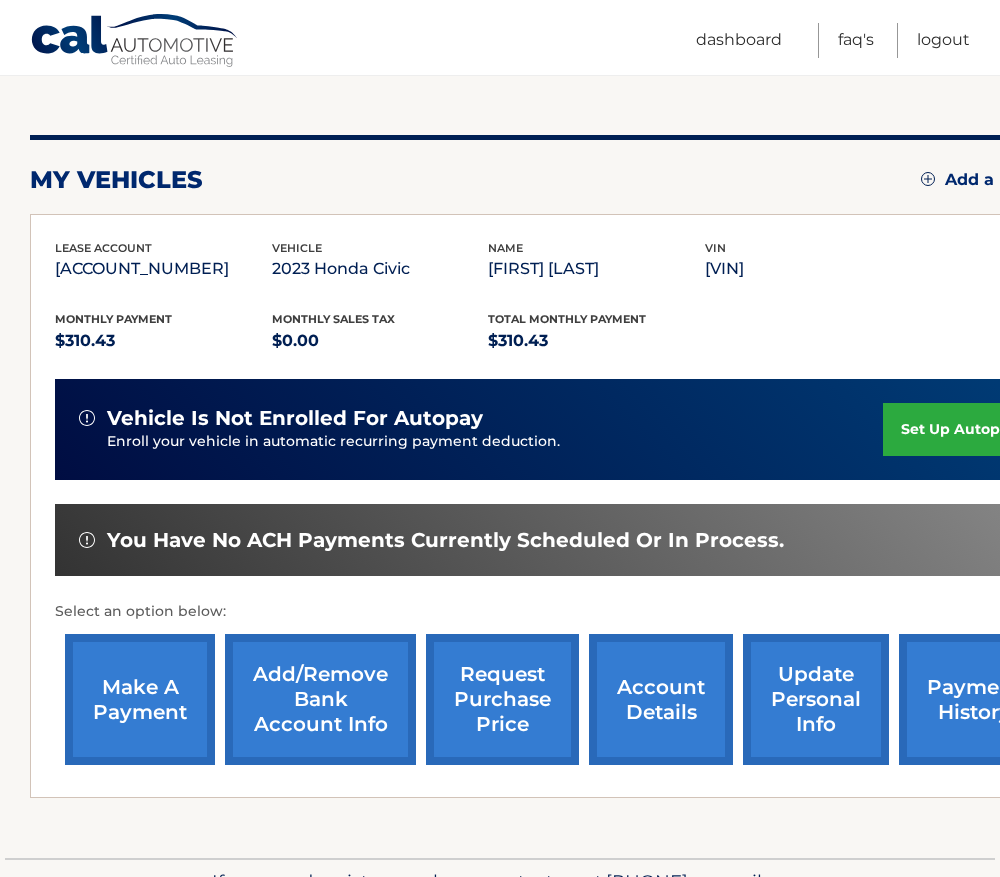 scroll, scrollTop: 0, scrollLeft: 0, axis: both 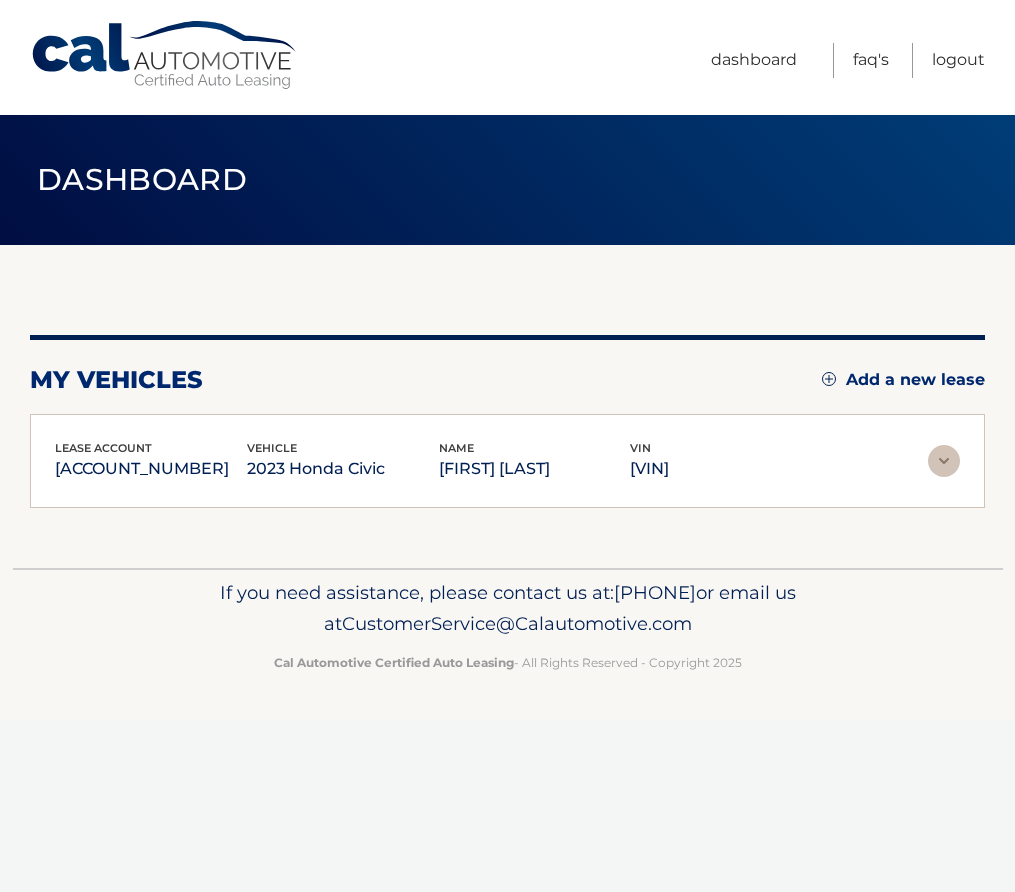click on "lease account
#44455556759
vehicle
2023 Honda Civic
name
VINCENT MARTUCCI
vin
2HGFE2F57PH536669
Monthly Payment
$310.43
Monthly sales Tax
$0.00
Total Monthly Payment
$310.43
vehicle is not enrolled for autopay" at bounding box center [507, 461] 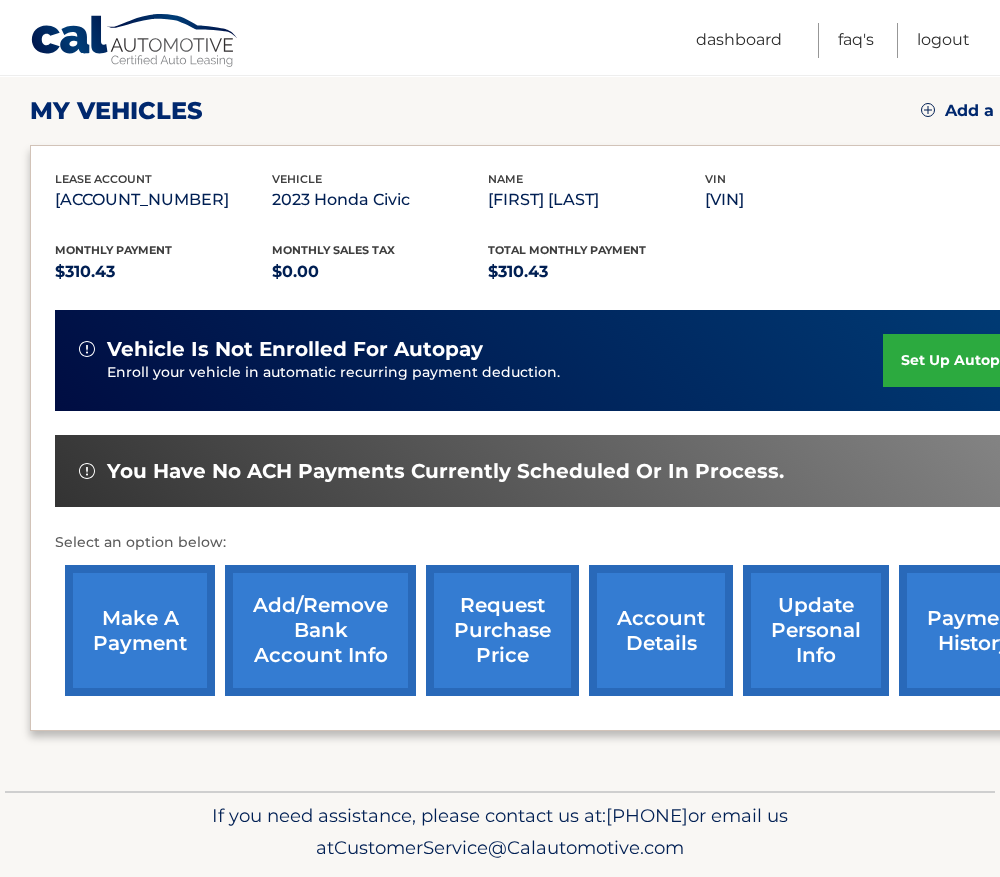 scroll, scrollTop: 335, scrollLeft: 0, axis: vertical 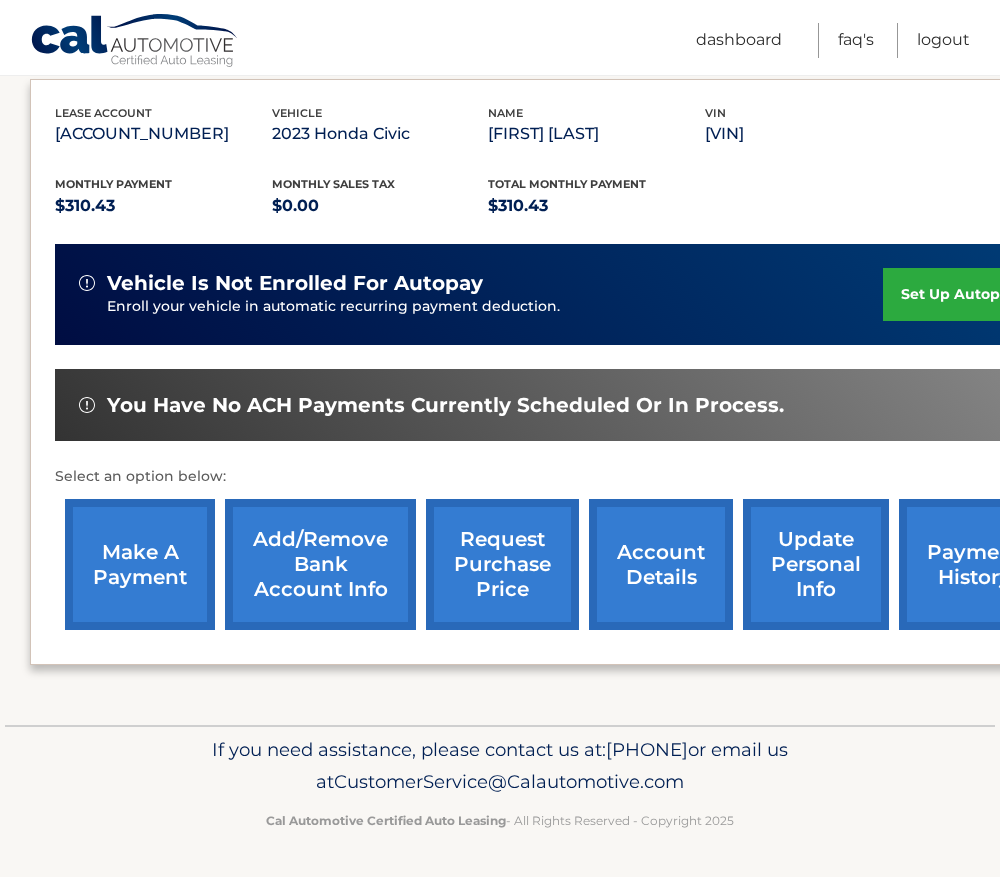 click on "Add/Remove bank account info" at bounding box center [320, 564] 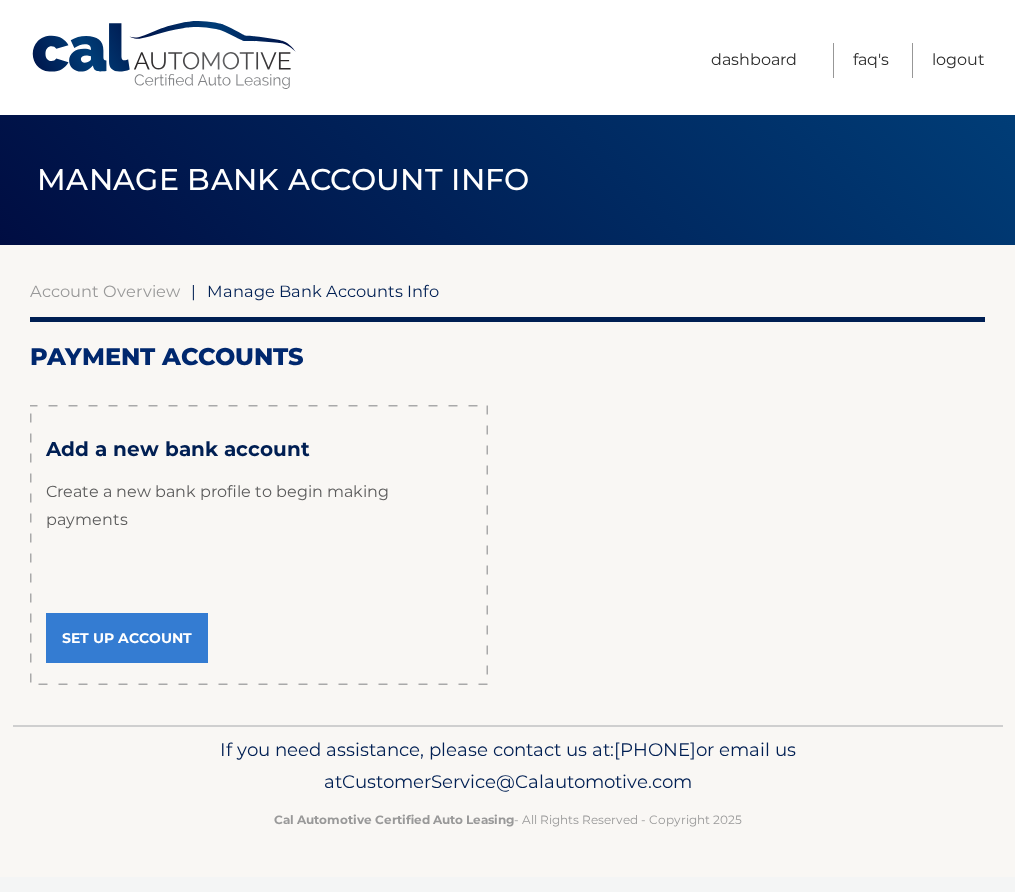 scroll, scrollTop: 0, scrollLeft: 0, axis: both 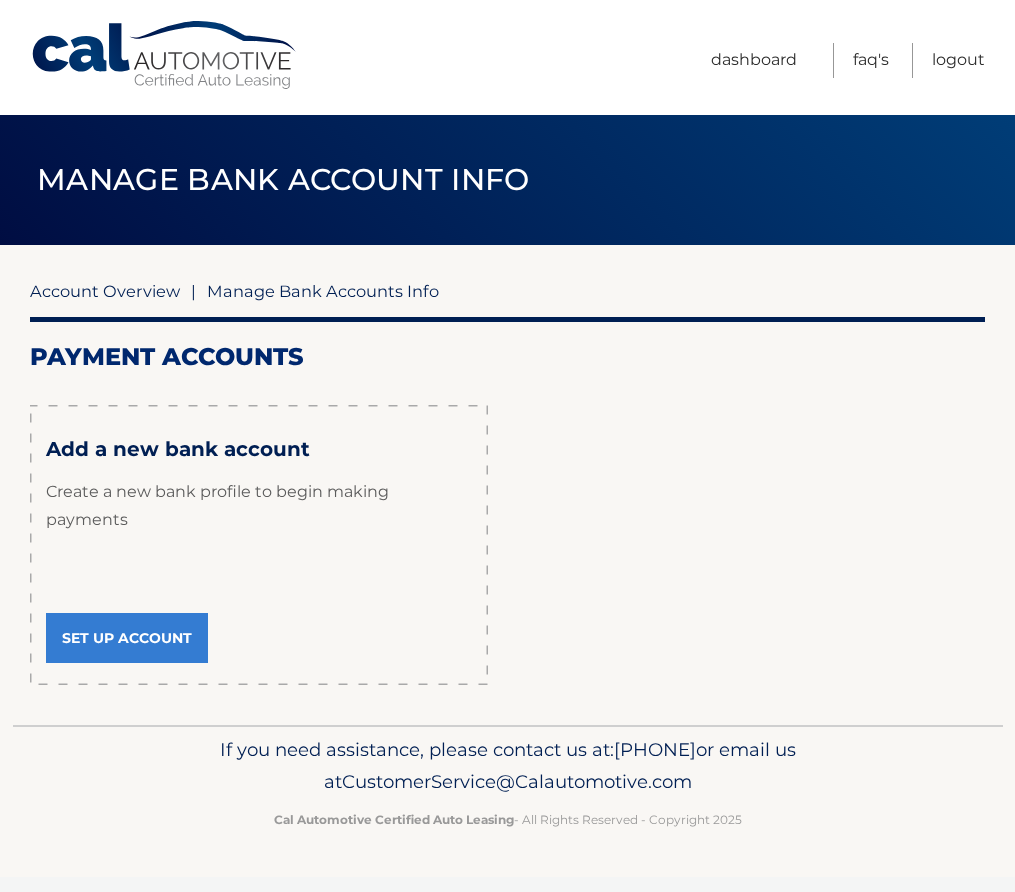 click on "Account Overview" at bounding box center [105, 291] 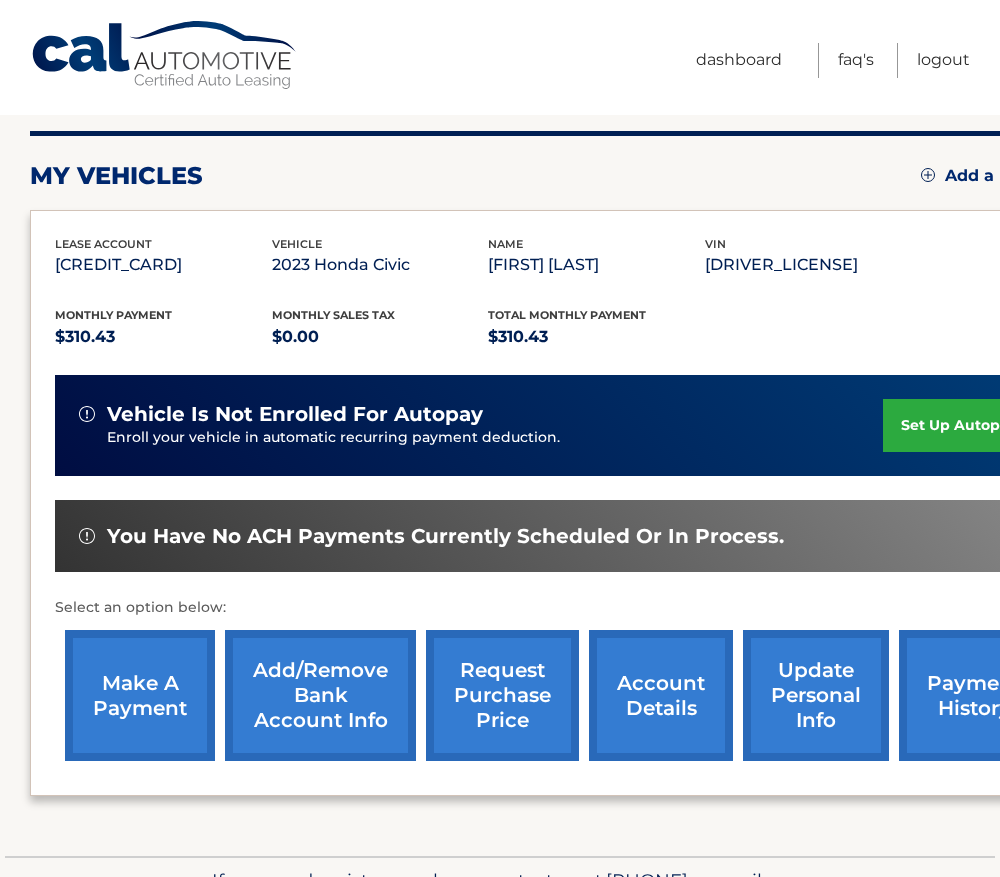 scroll, scrollTop: 335, scrollLeft: 0, axis: vertical 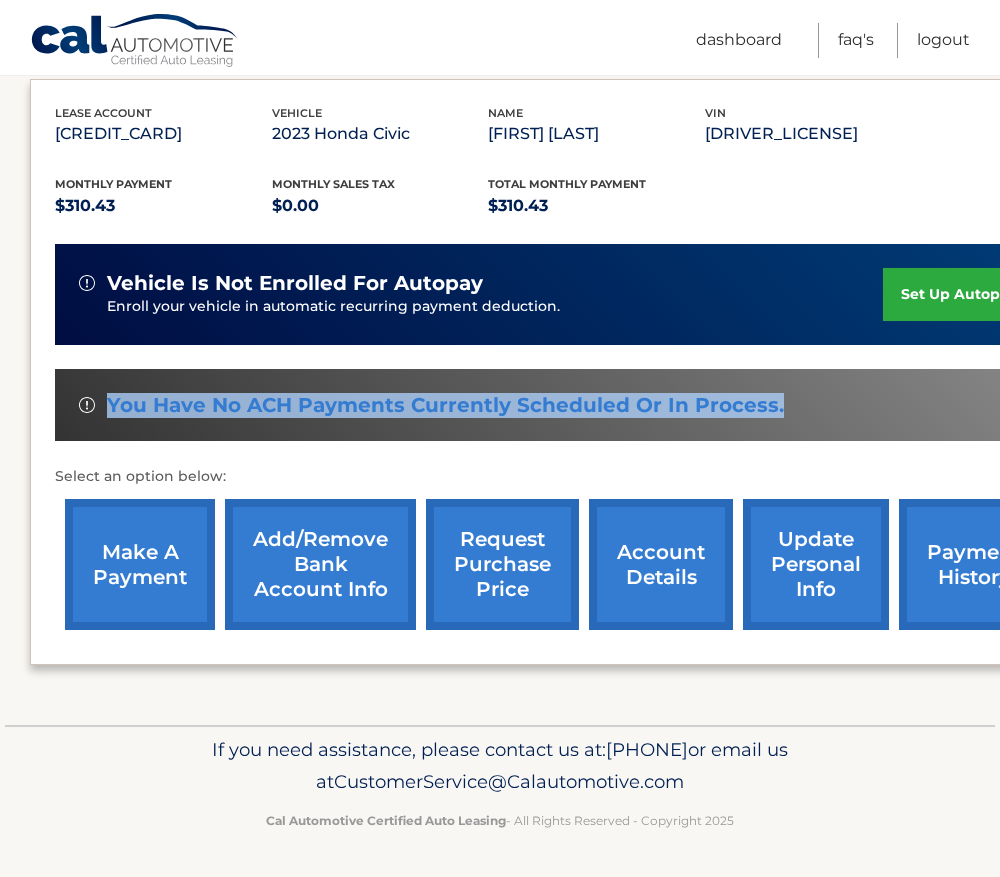 drag, startPoint x: 141, startPoint y: 408, endPoint x: 791, endPoint y: 428, distance: 650.3076 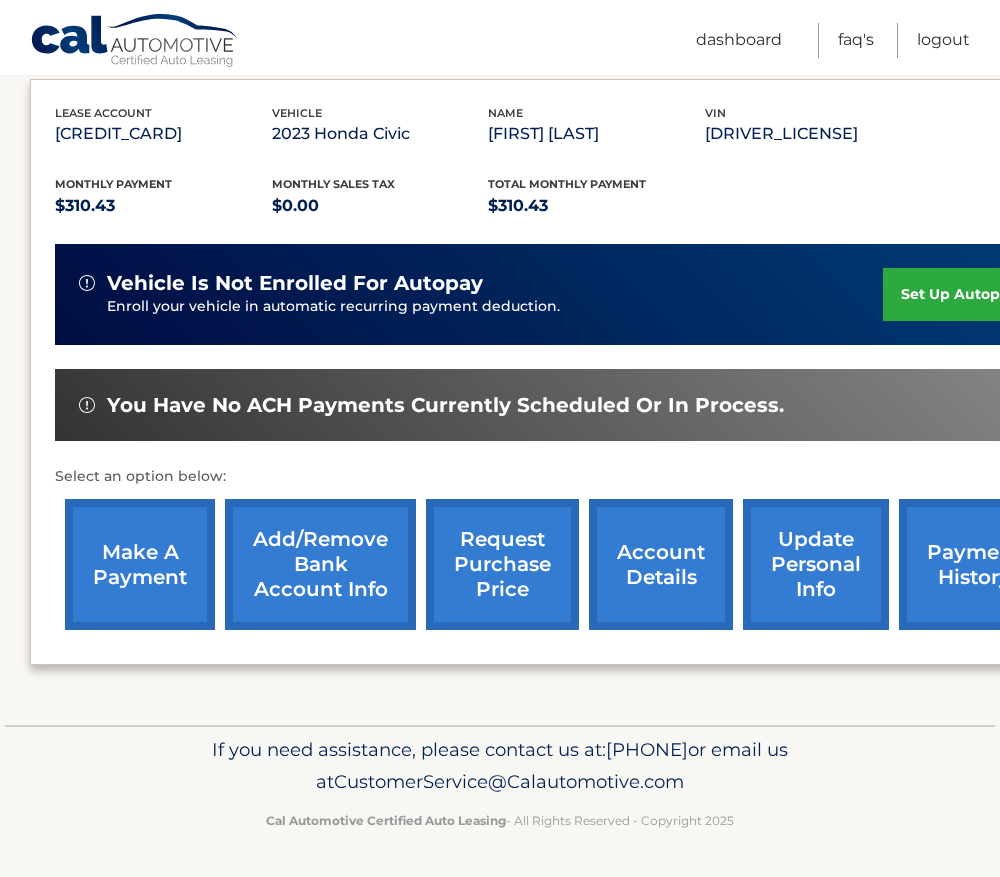 click on "You have no ACH payments currently scheduled or in process." at bounding box center [445, 405] 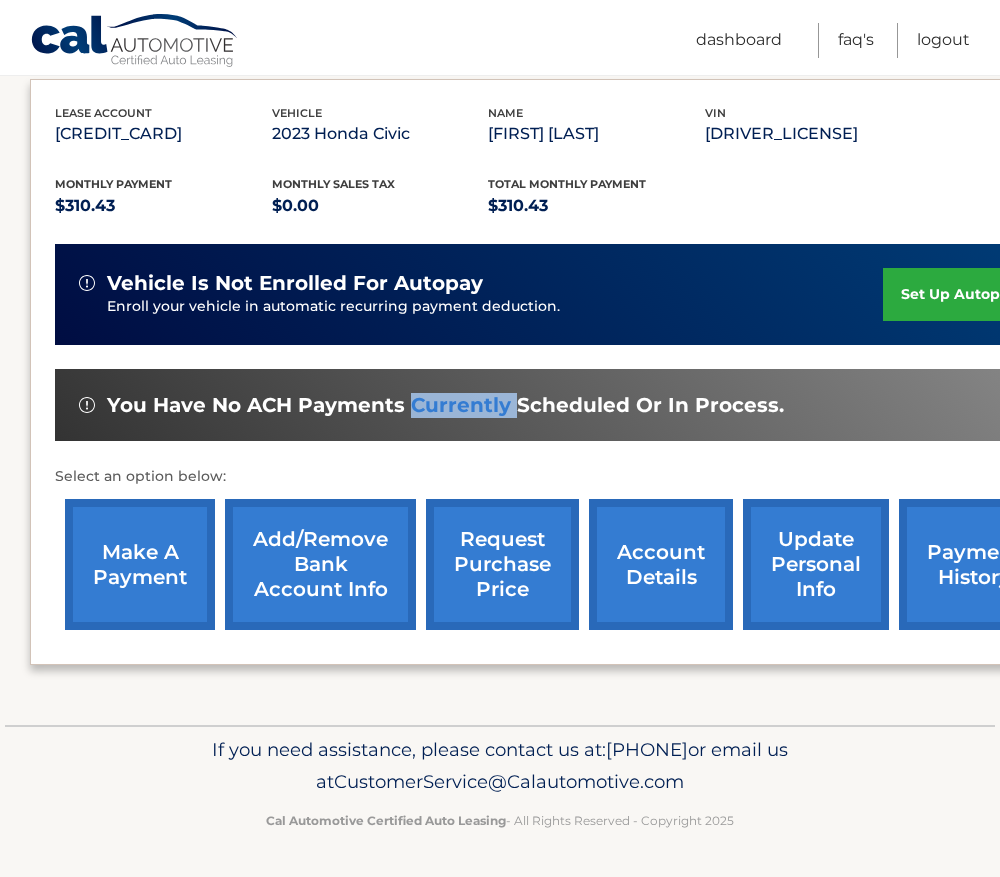 click on "payment history" at bounding box center (974, 564) 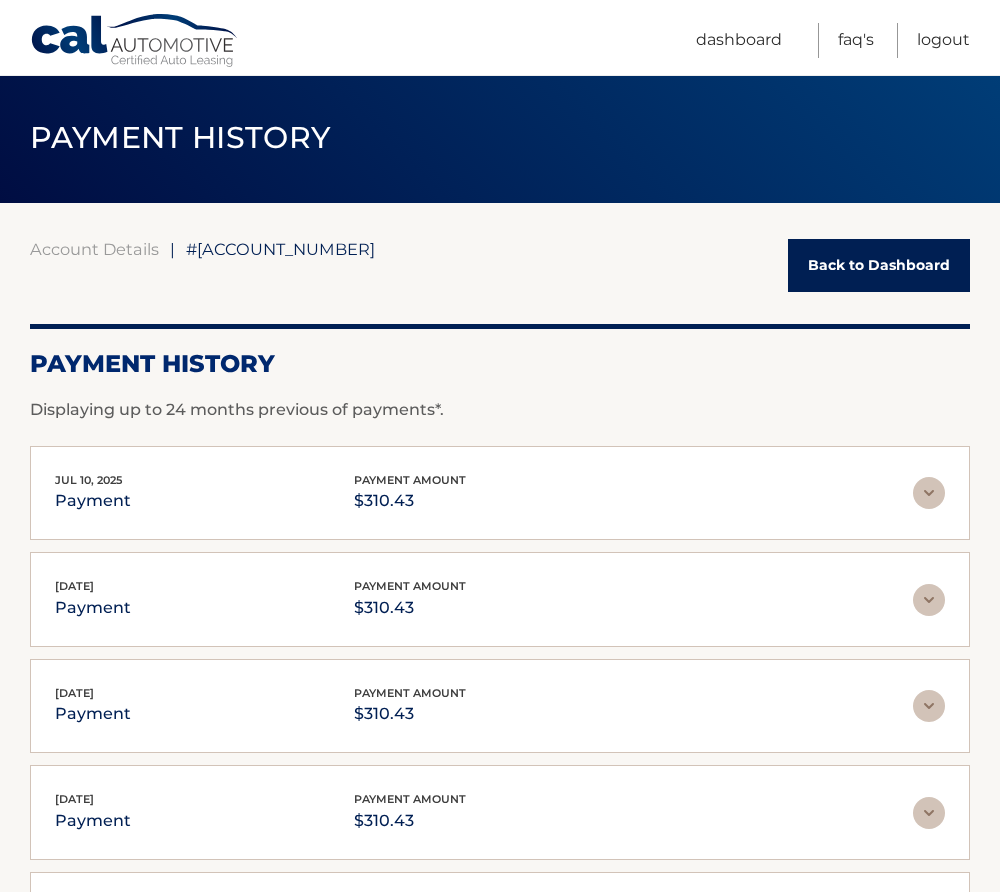 scroll, scrollTop: 0, scrollLeft: 0, axis: both 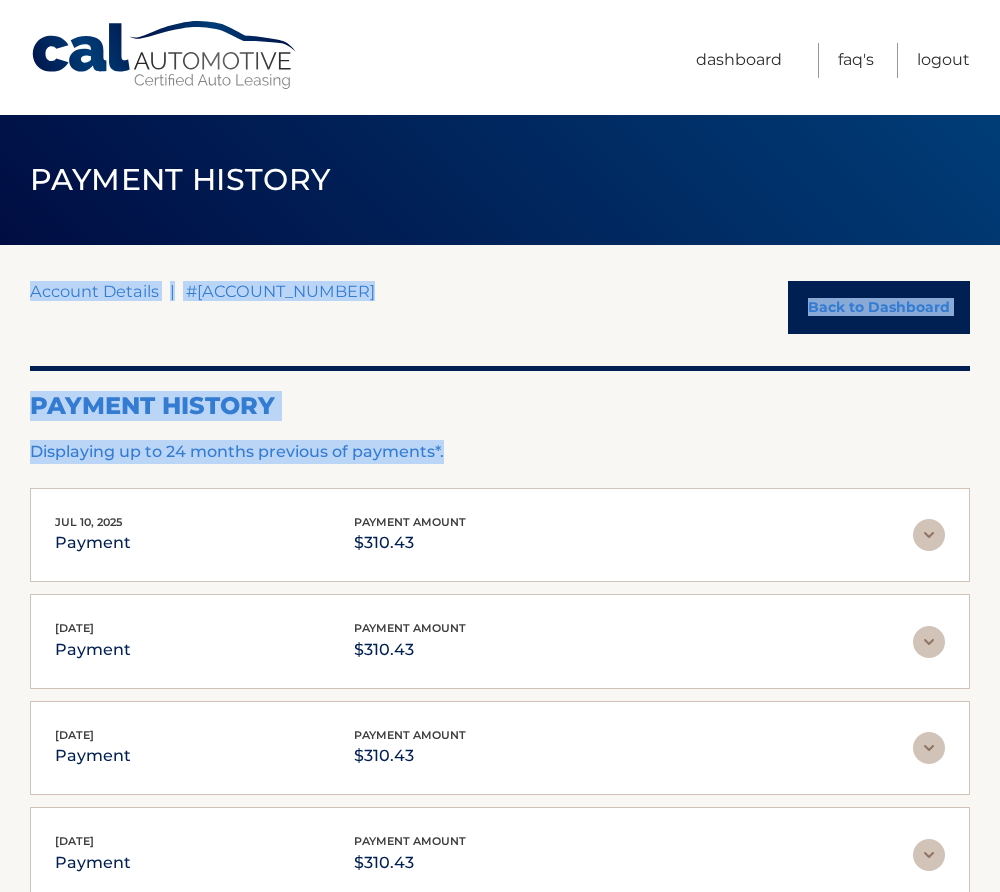 drag, startPoint x: 443, startPoint y: 455, endPoint x: 22, endPoint y: 435, distance: 421.4748 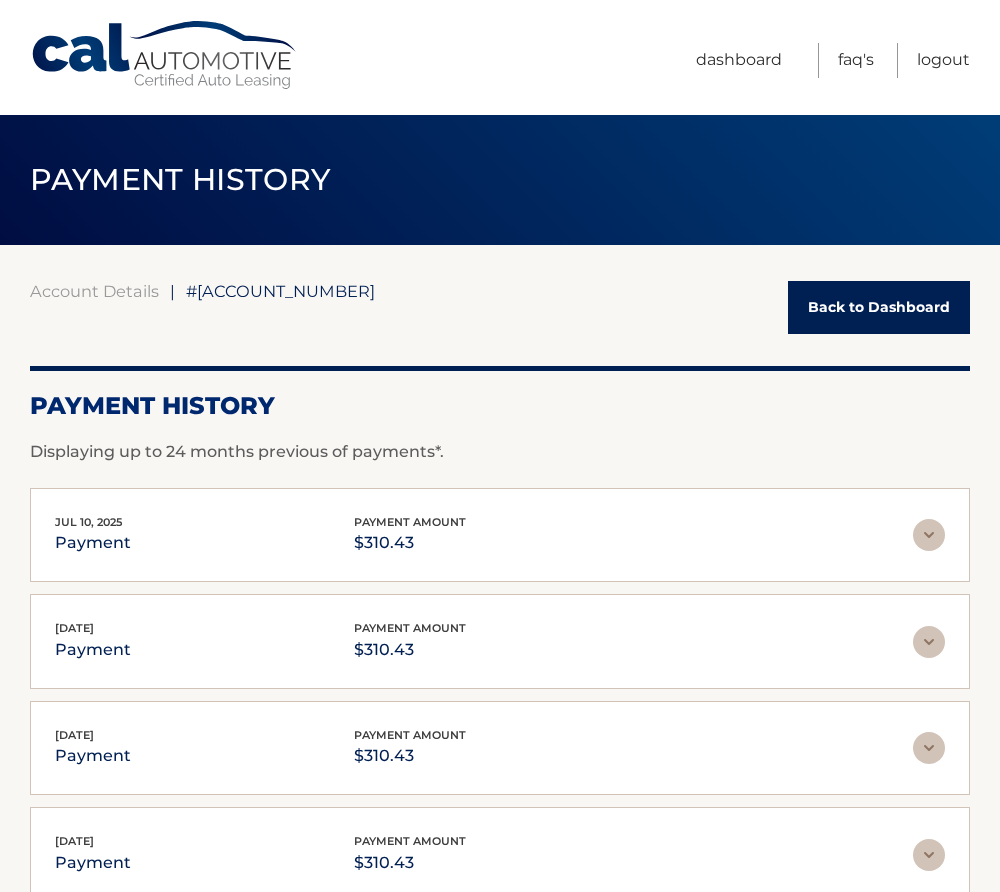 drag, startPoint x: 22, startPoint y: 435, endPoint x: 219, endPoint y: 467, distance: 199.58206 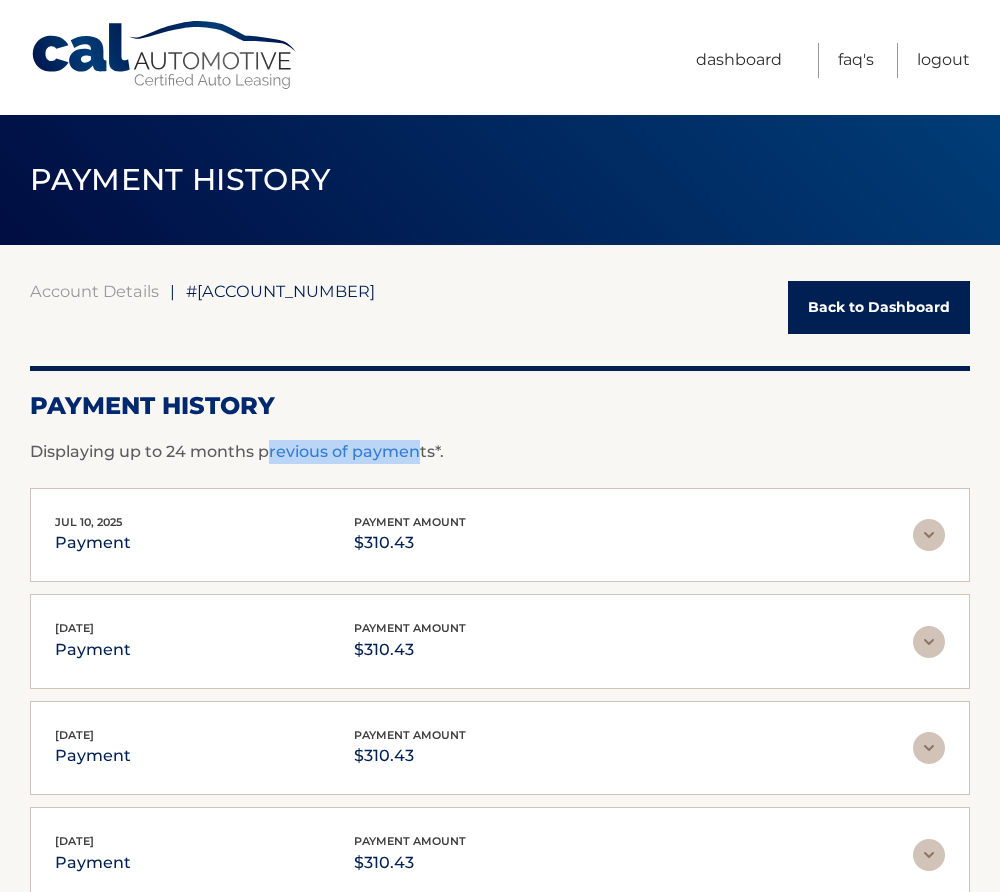 drag, startPoint x: 267, startPoint y: 447, endPoint x: 414, endPoint y: 457, distance: 147.33974 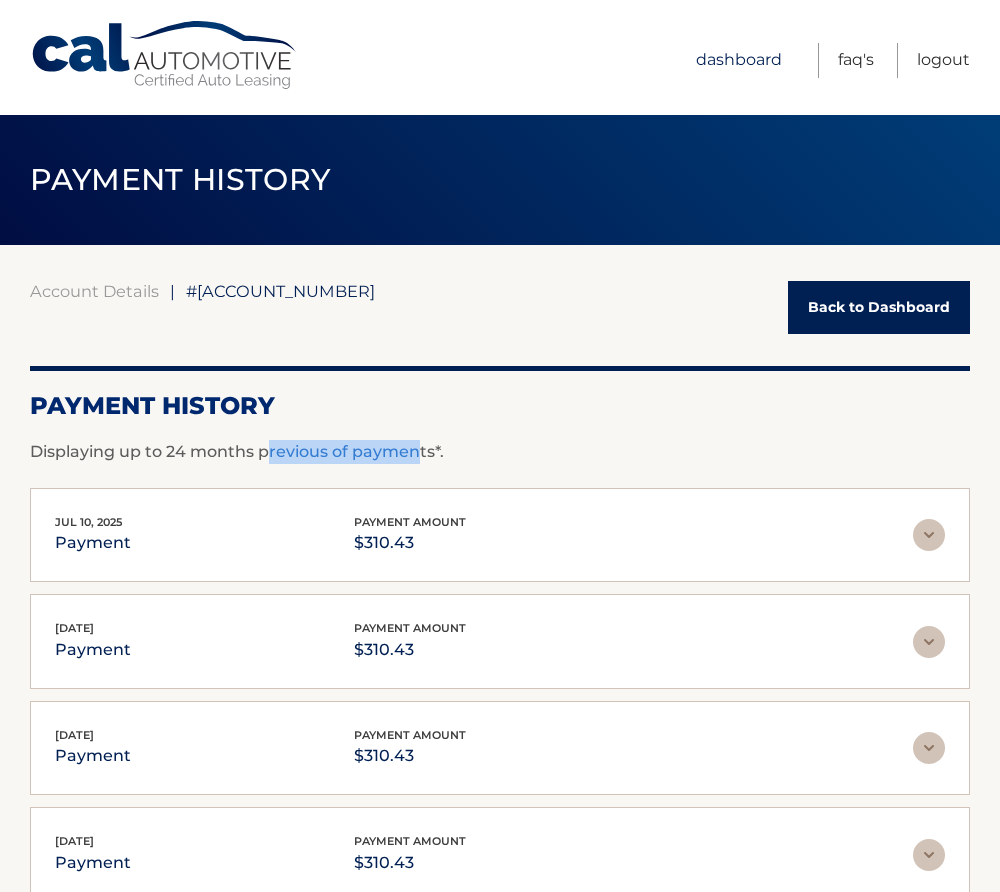 click on "Dashboard" at bounding box center [739, 60] 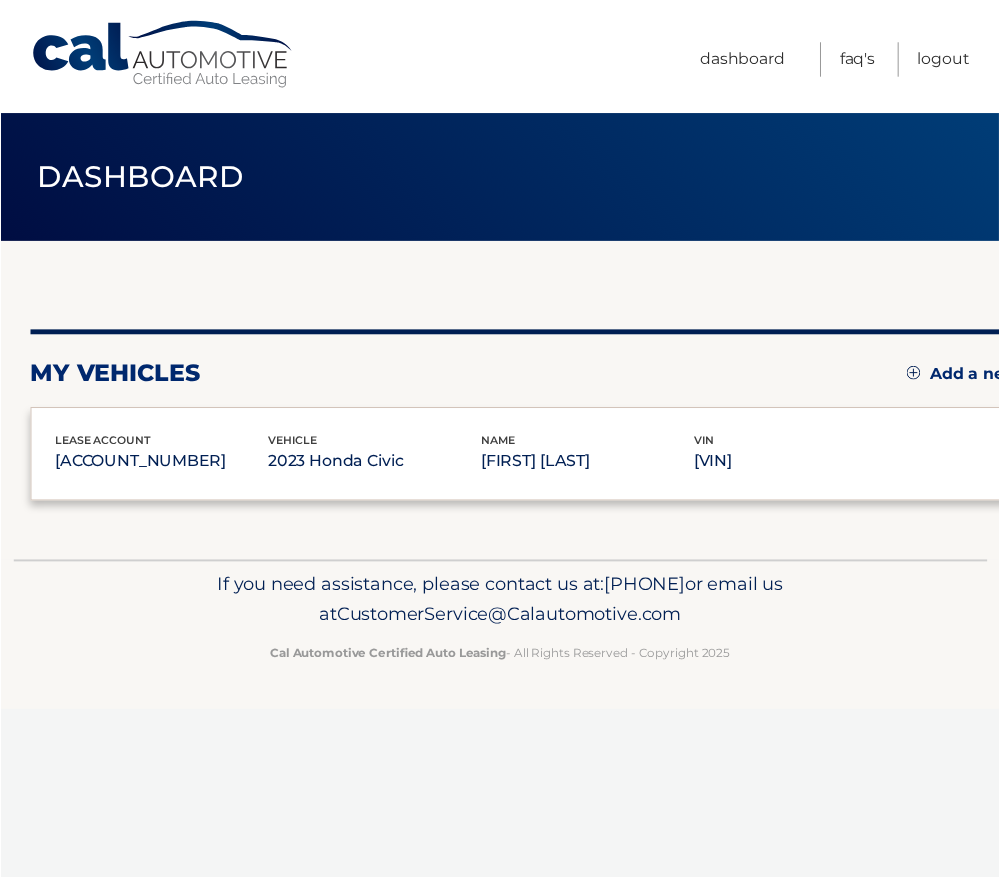 scroll, scrollTop: 0, scrollLeft: 0, axis: both 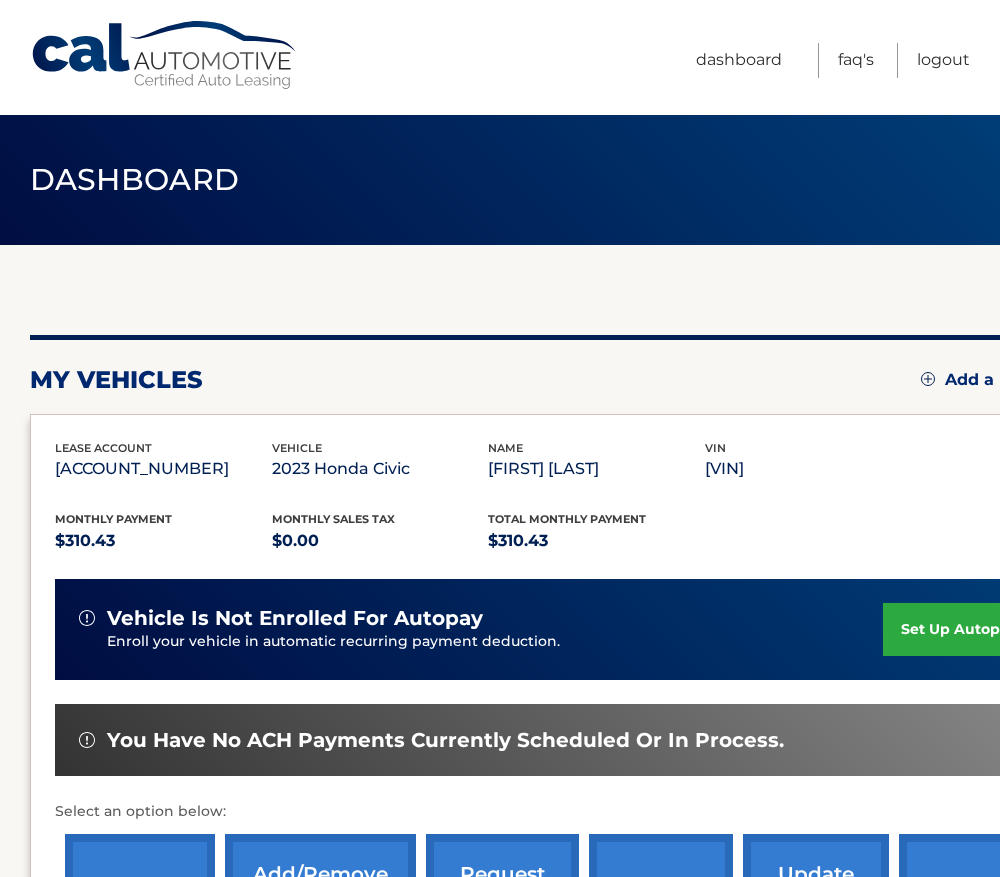 click on "$310.43" at bounding box center [596, 541] 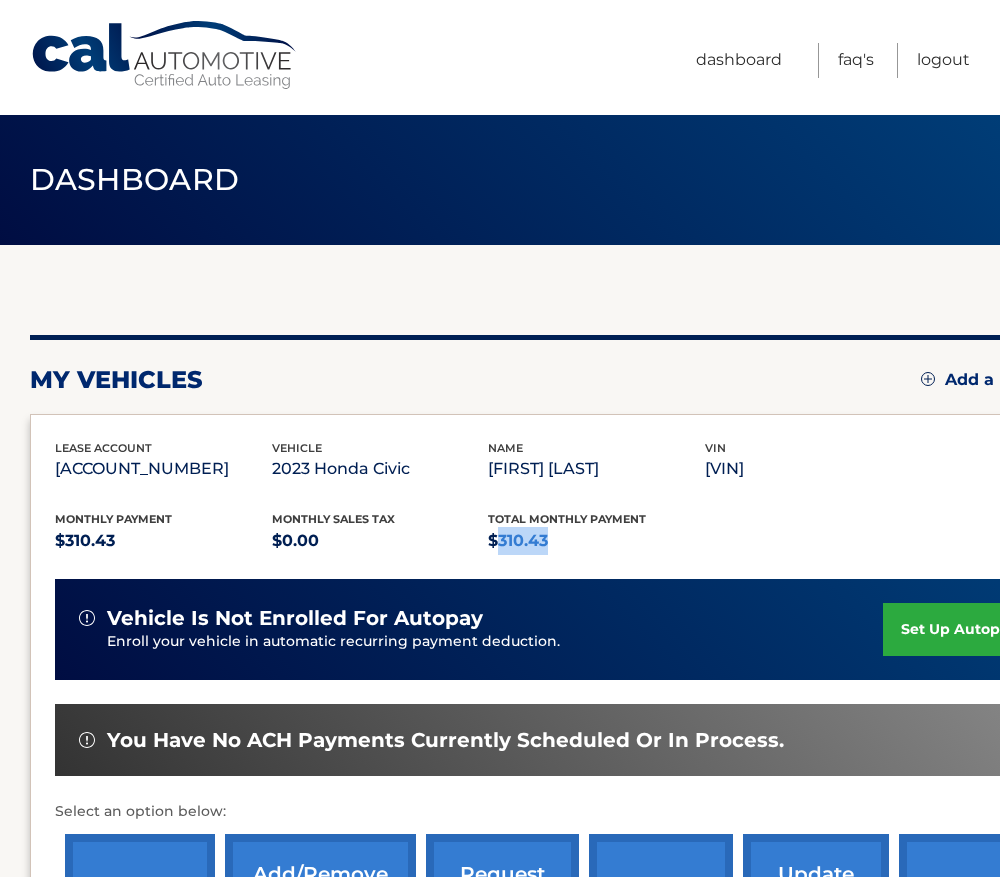 click on "$310.43" at bounding box center [596, 541] 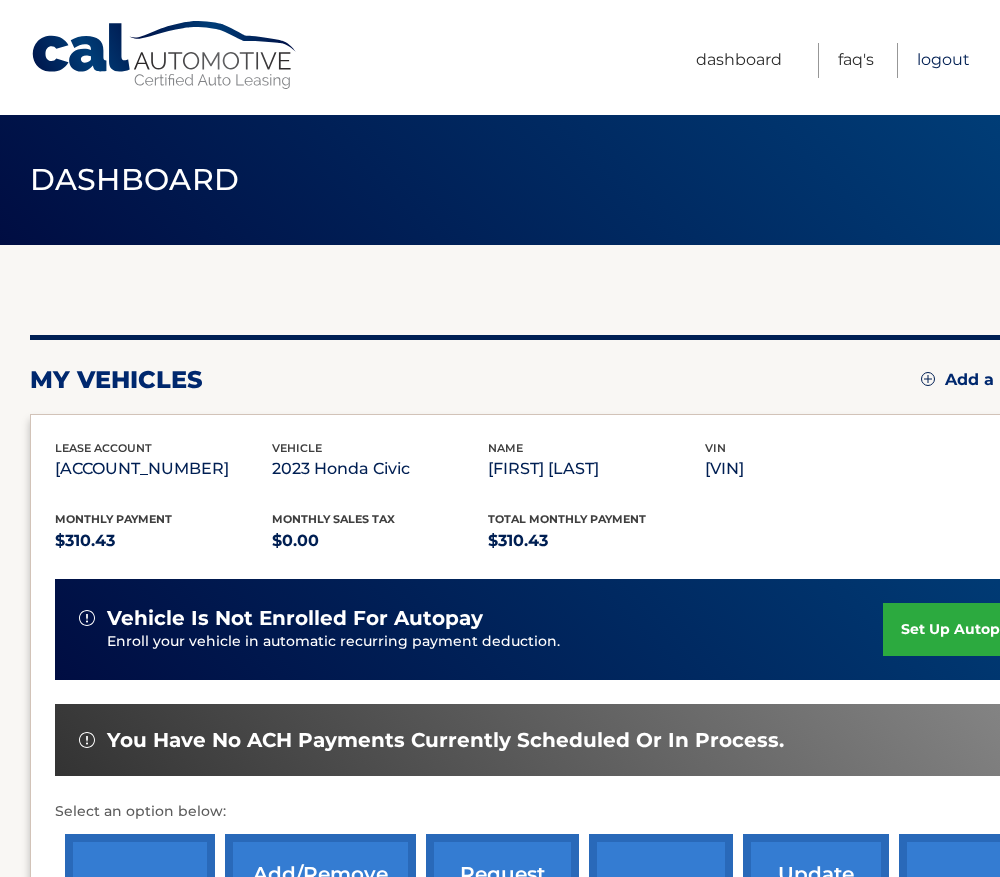 click on "Logout" at bounding box center (943, 60) 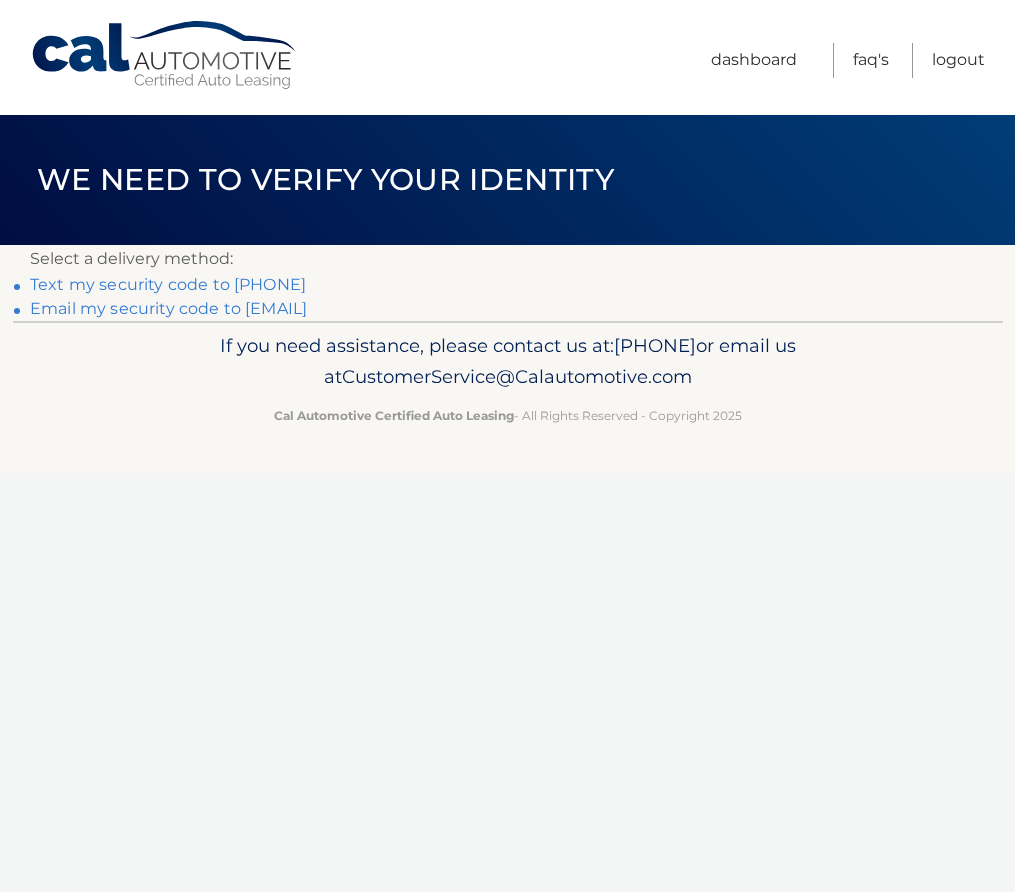 scroll, scrollTop: 0, scrollLeft: 0, axis: both 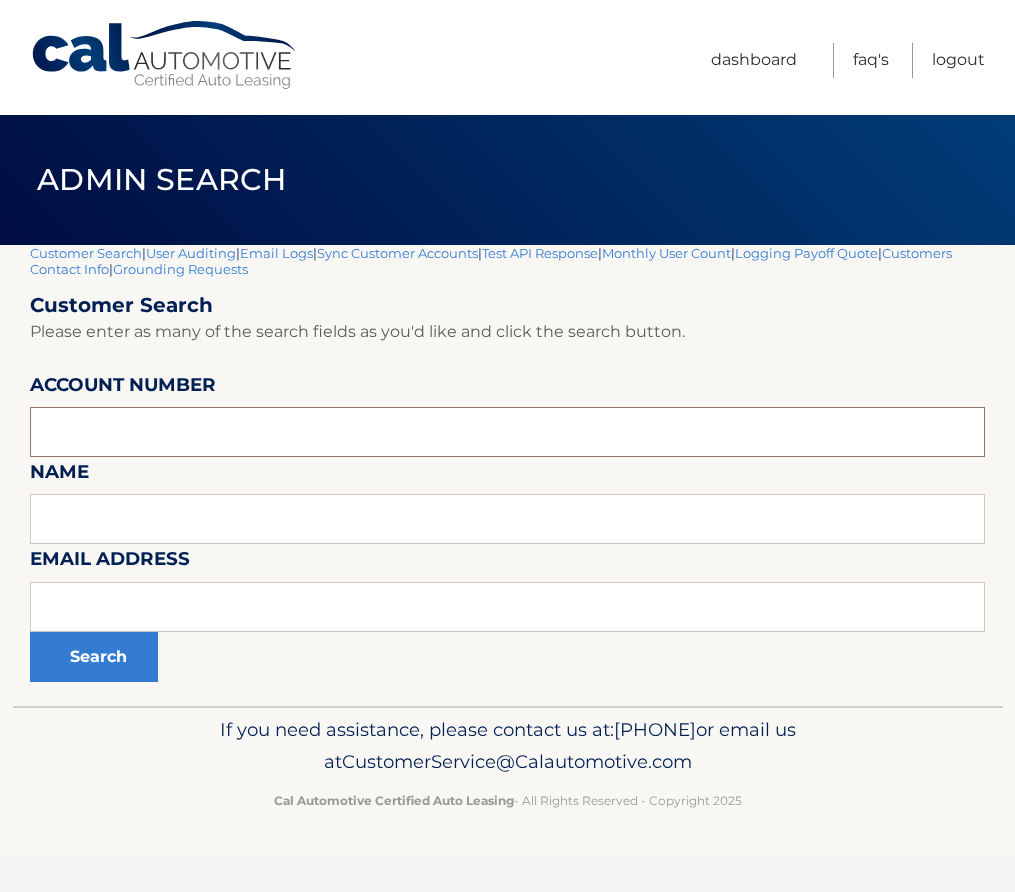 click at bounding box center (507, 432) 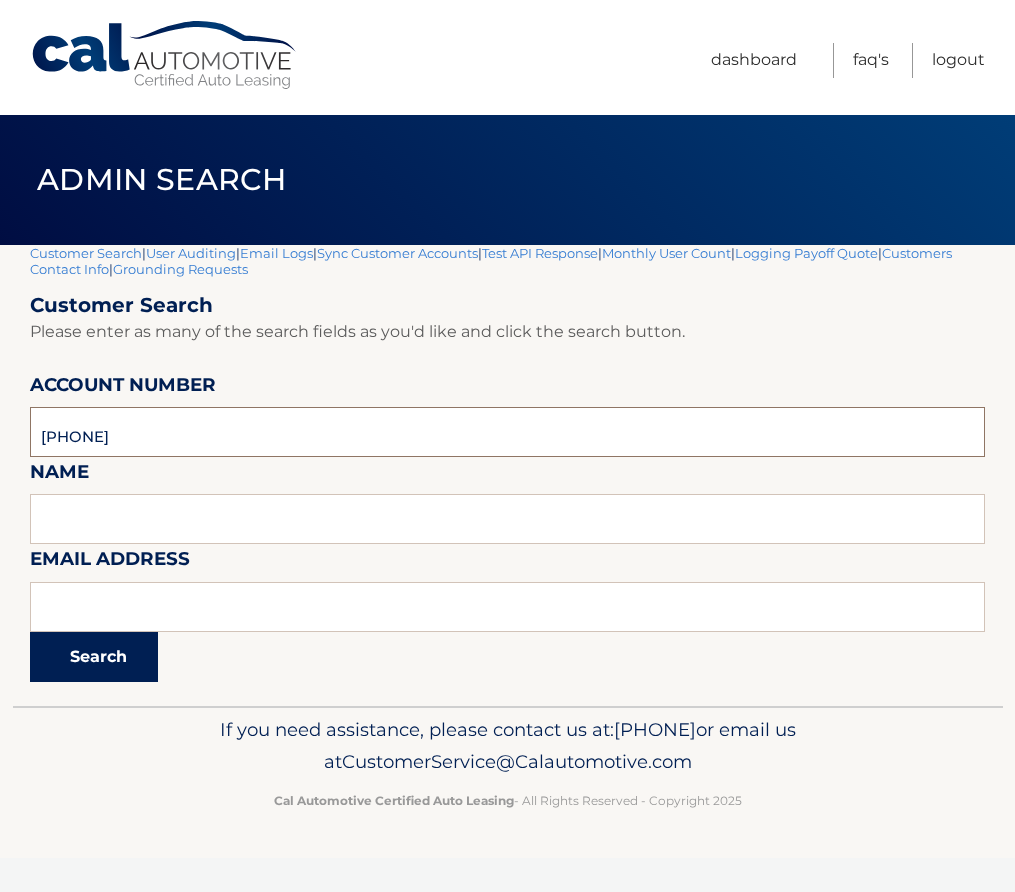 type on "[NUMBER]" 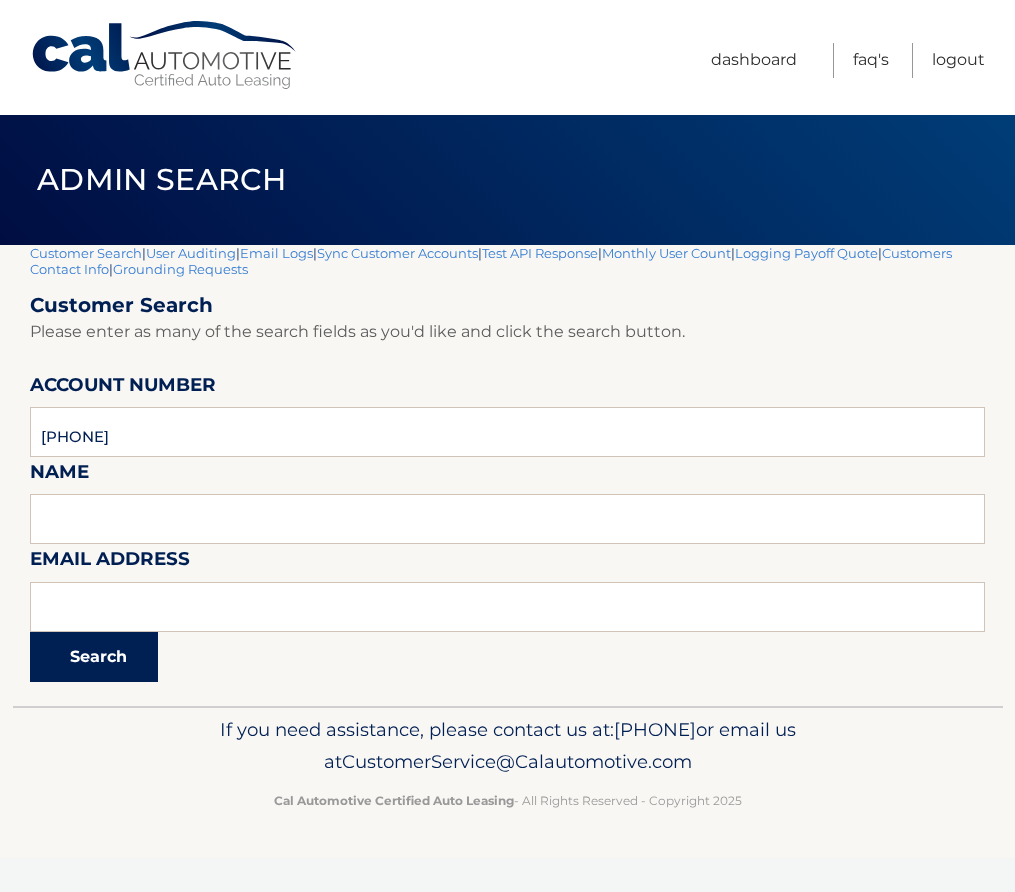 click on "Search" at bounding box center (94, 657) 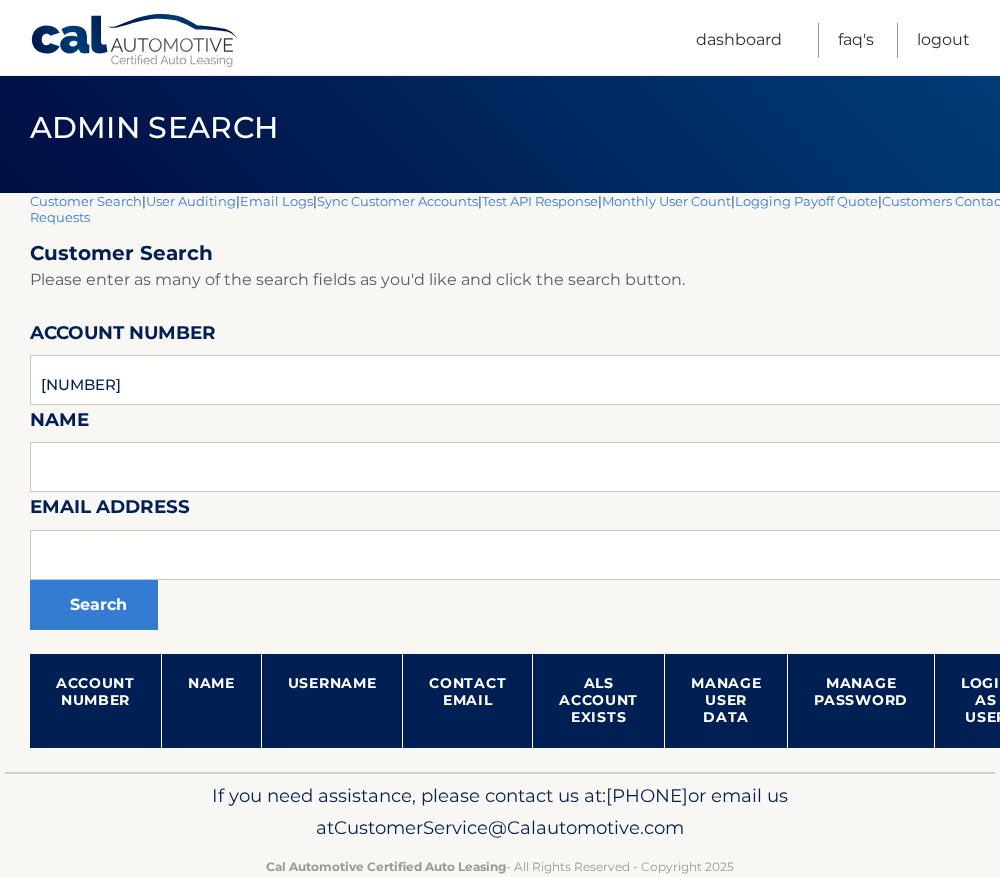 scroll, scrollTop: 98, scrollLeft: 0, axis: vertical 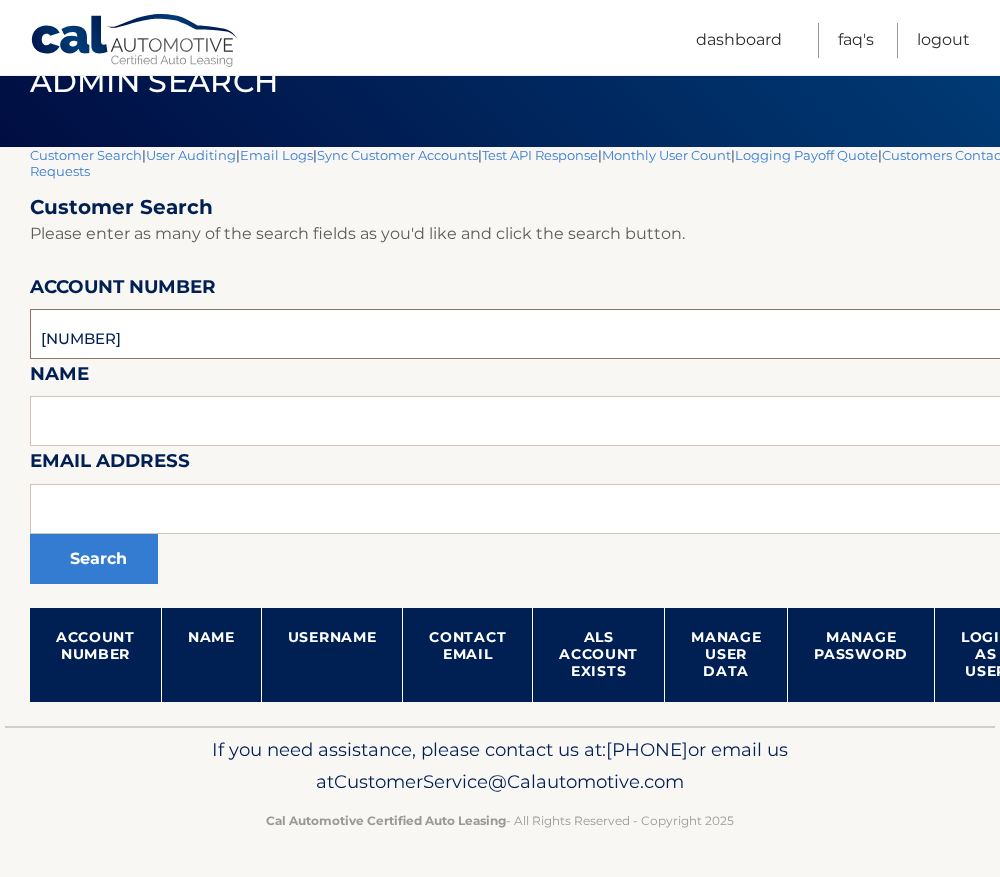 click on "[NUMBER]" at bounding box center (590, 334) 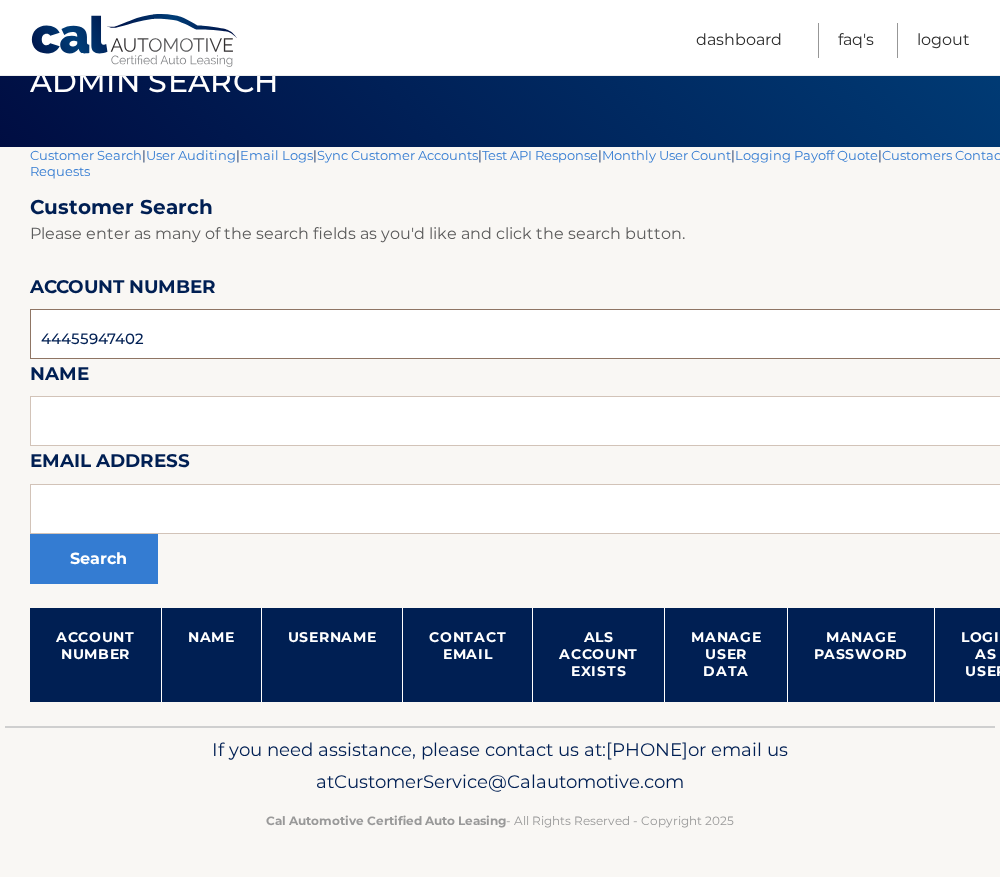 click on "44455947402" at bounding box center (590, 334) 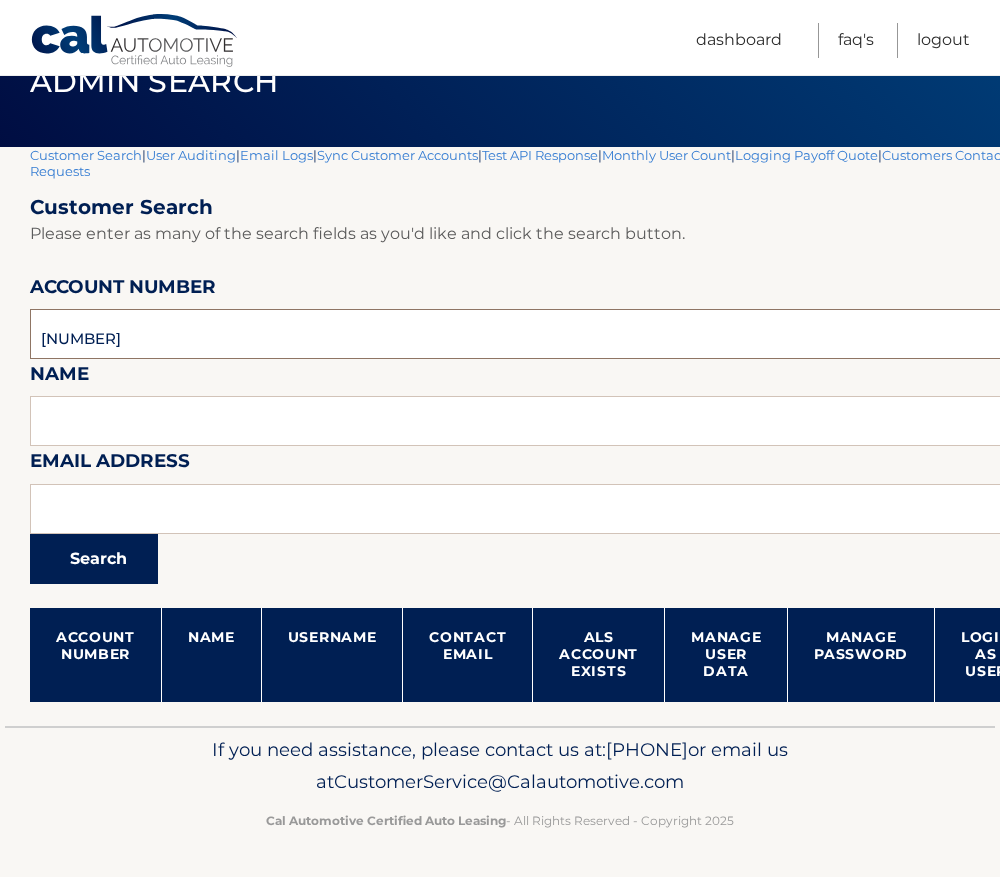 type on "[PHONE]" 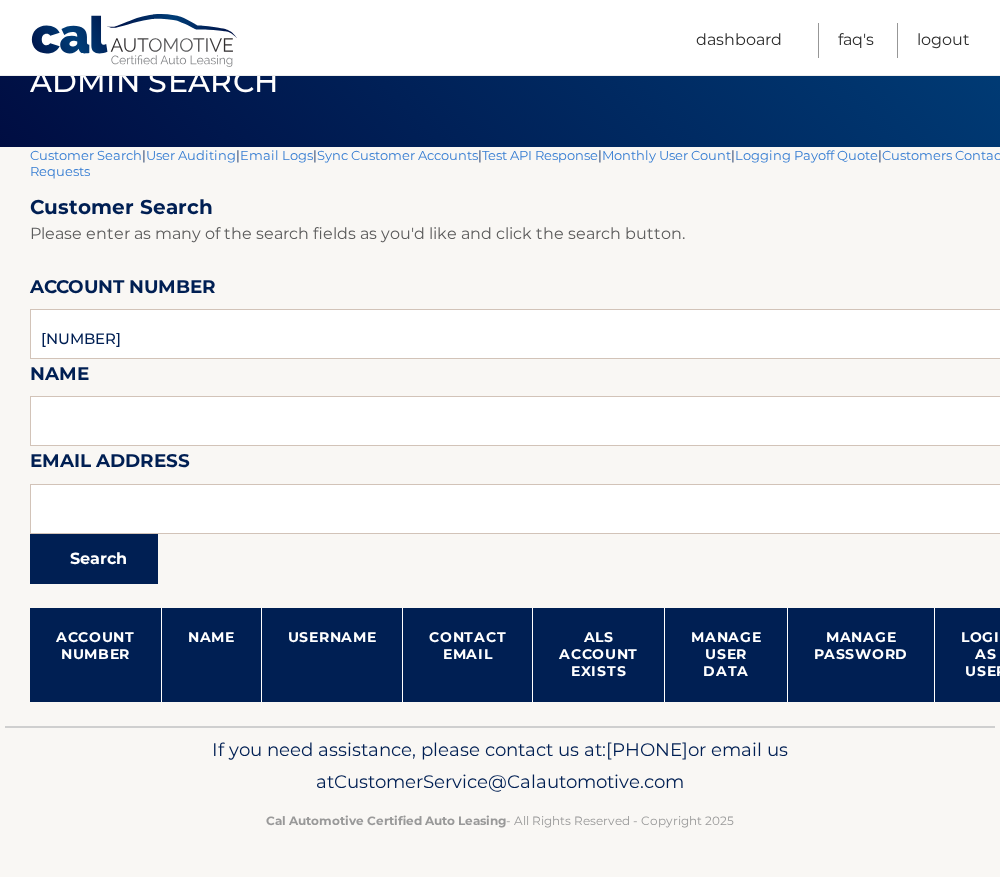 click on "Search" at bounding box center [94, 559] 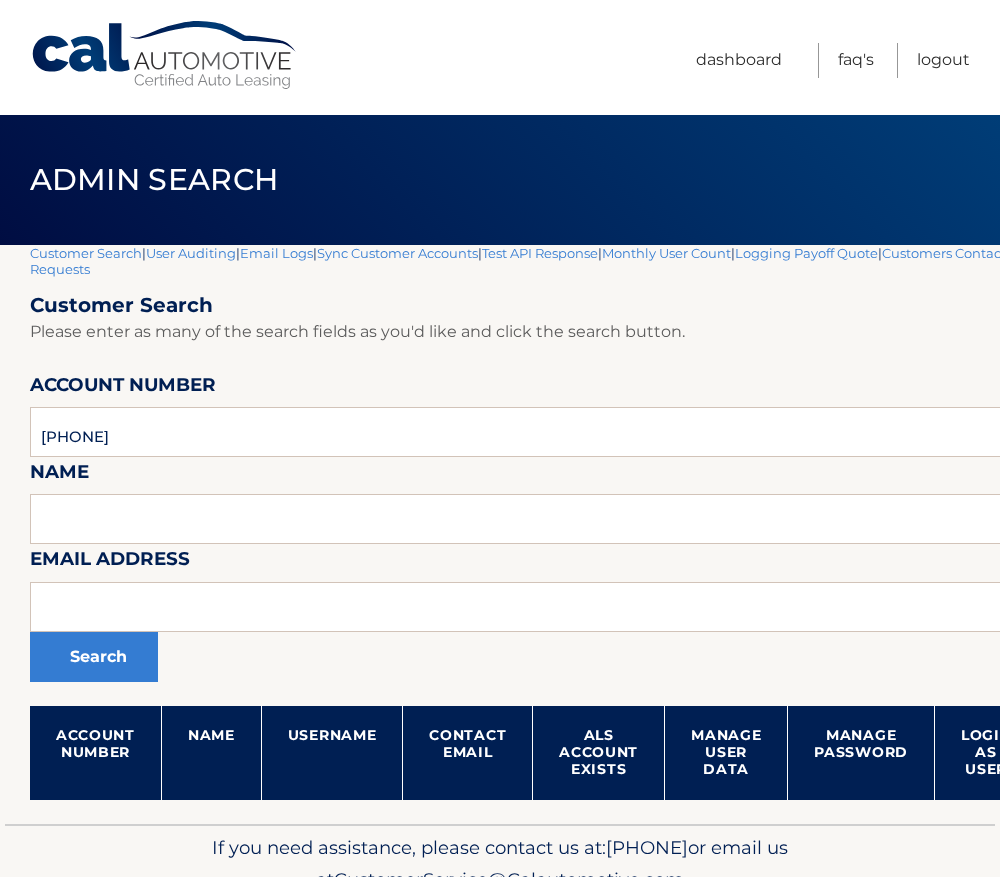 scroll, scrollTop: 0, scrollLeft: 0, axis: both 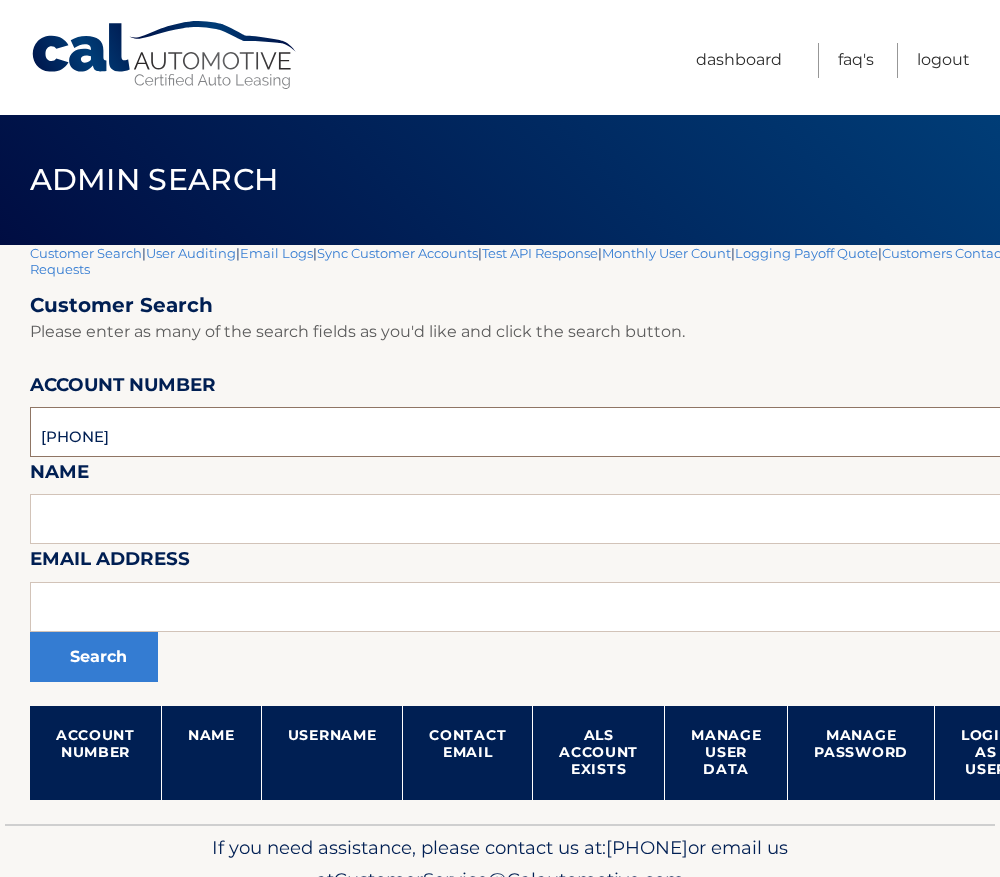 click on "[PHONE]" at bounding box center (590, 432) 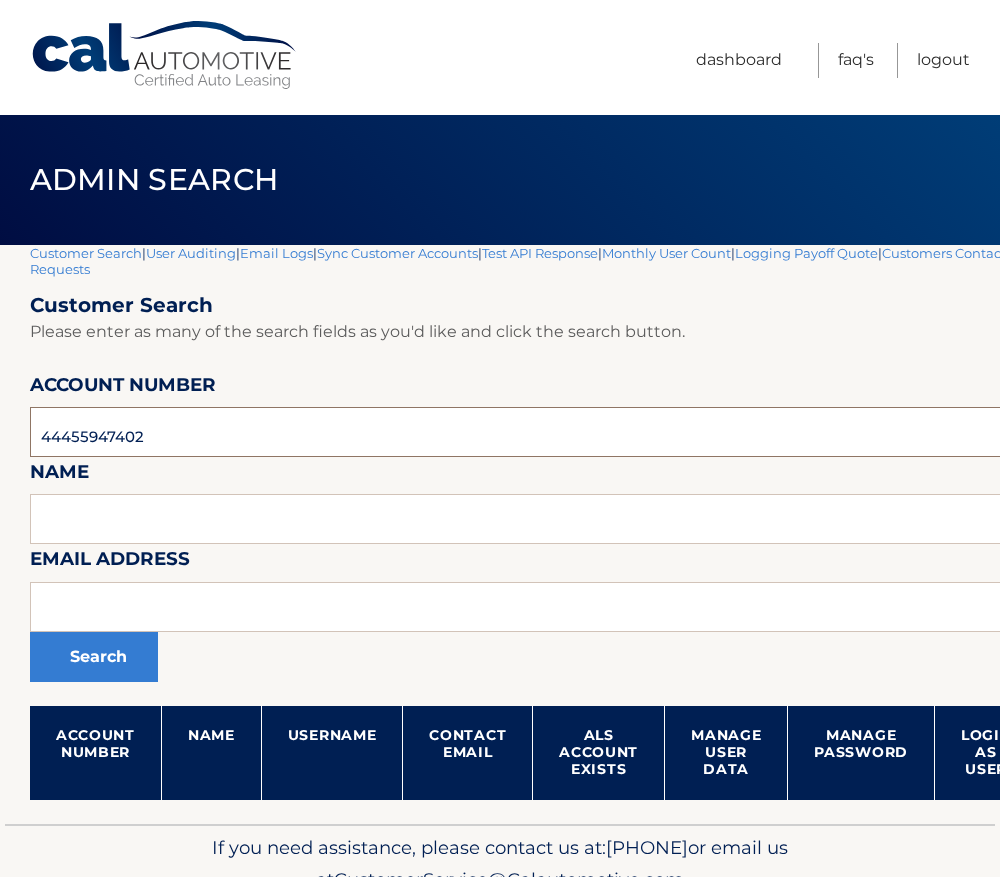 type on "44455947402" 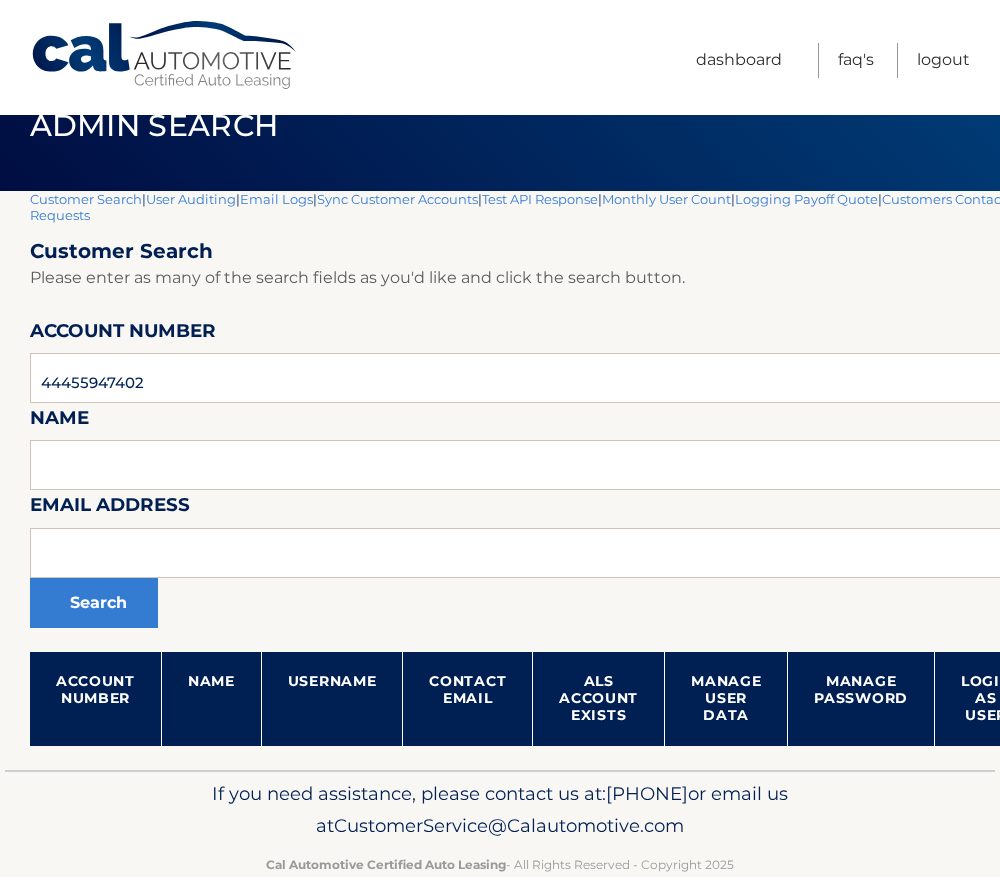 scroll, scrollTop: 98, scrollLeft: 0, axis: vertical 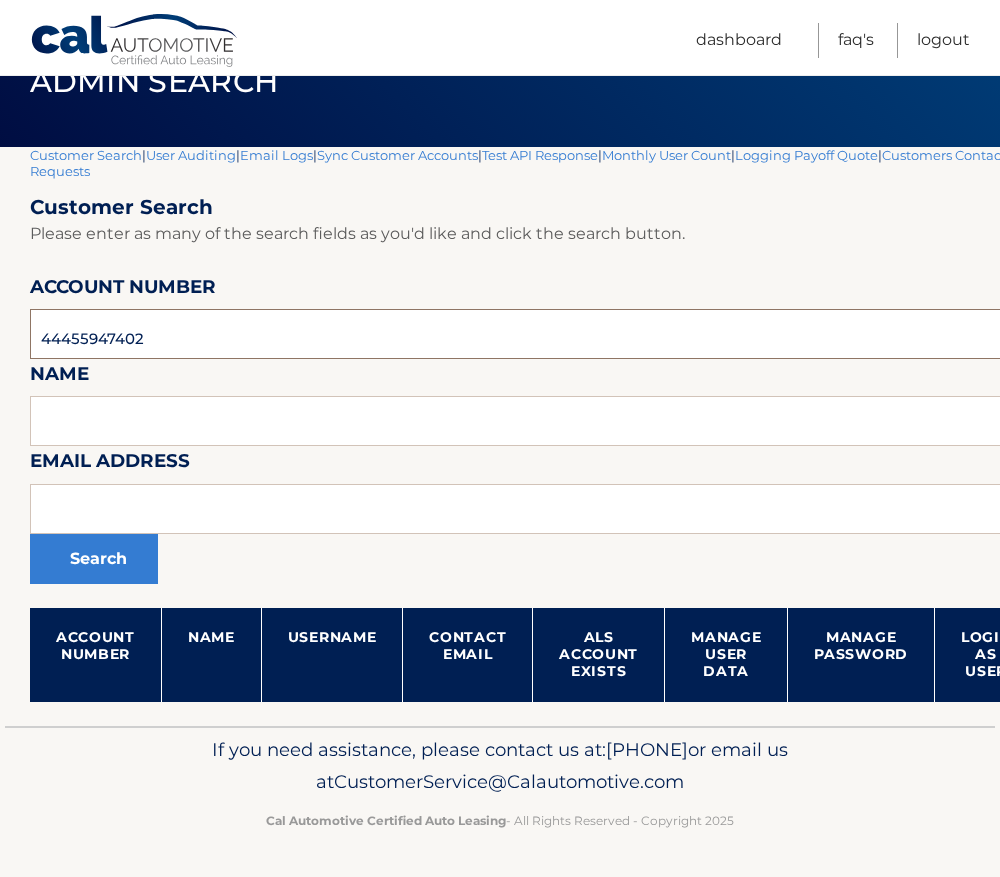 drag, startPoint x: 48, startPoint y: 337, endPoint x: 19, endPoint y: 335, distance: 29.068884 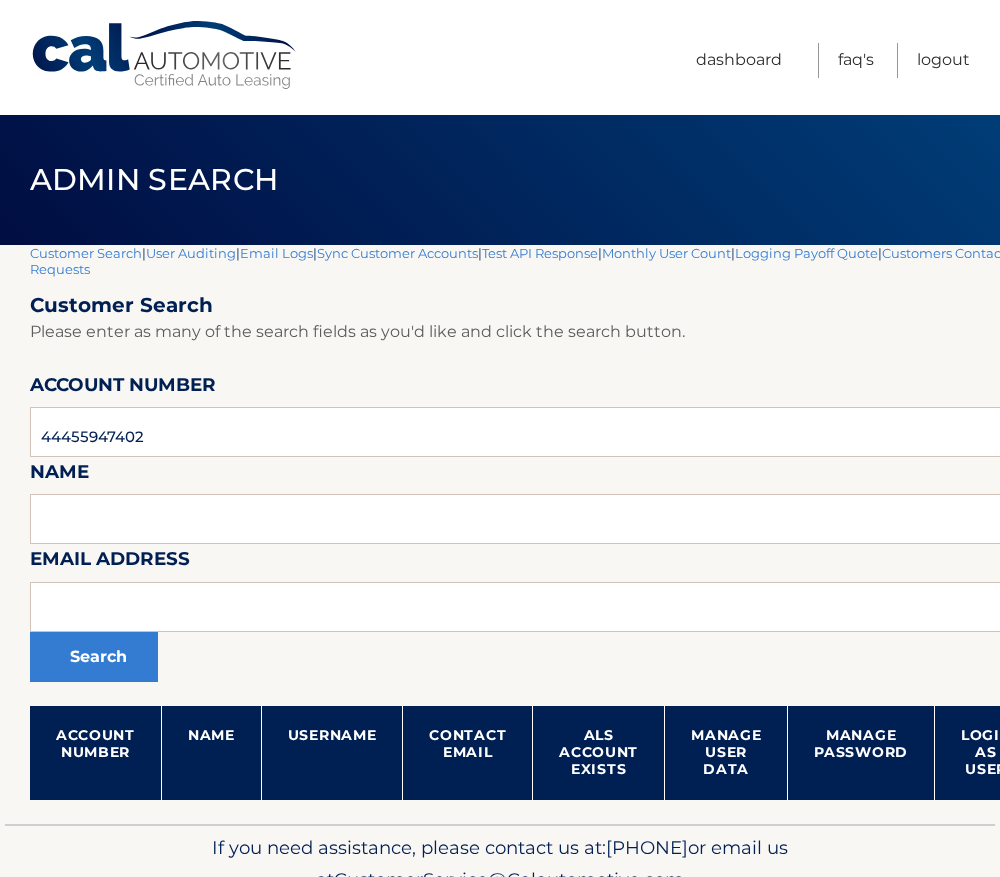 scroll, scrollTop: 0, scrollLeft: 0, axis: both 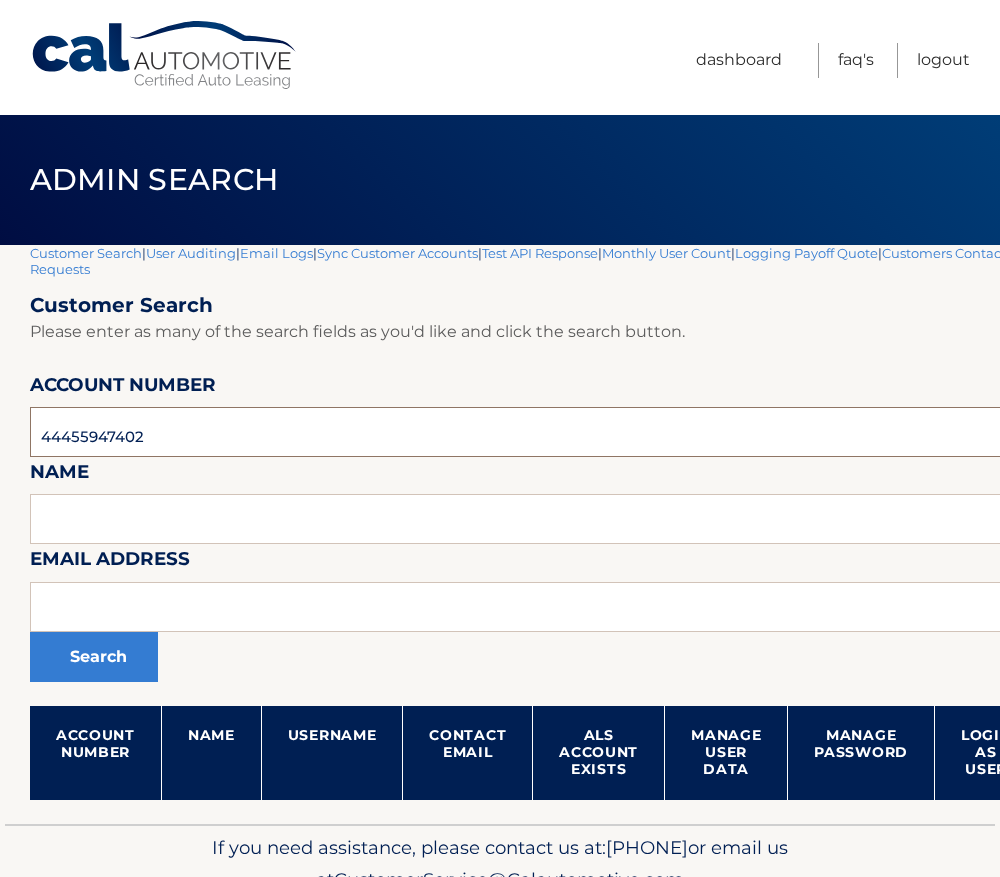 drag, startPoint x: 155, startPoint y: 437, endPoint x: 28, endPoint y: 426, distance: 127.47549 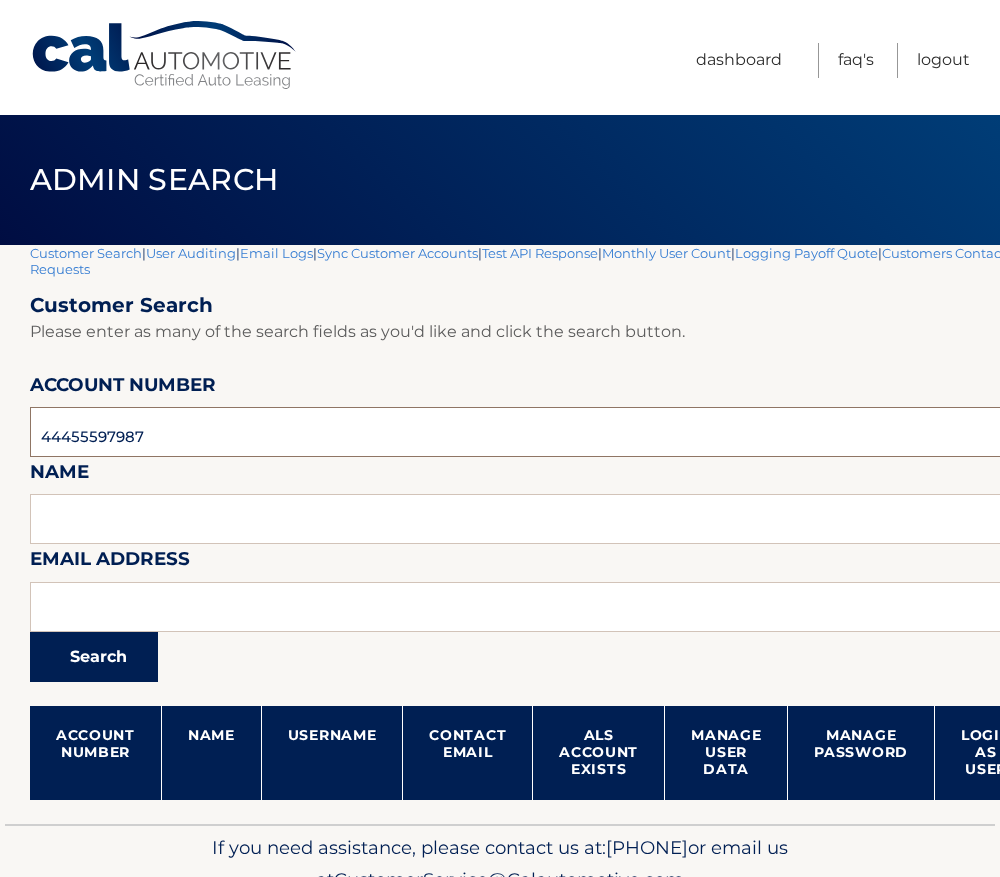 type on "44455597987" 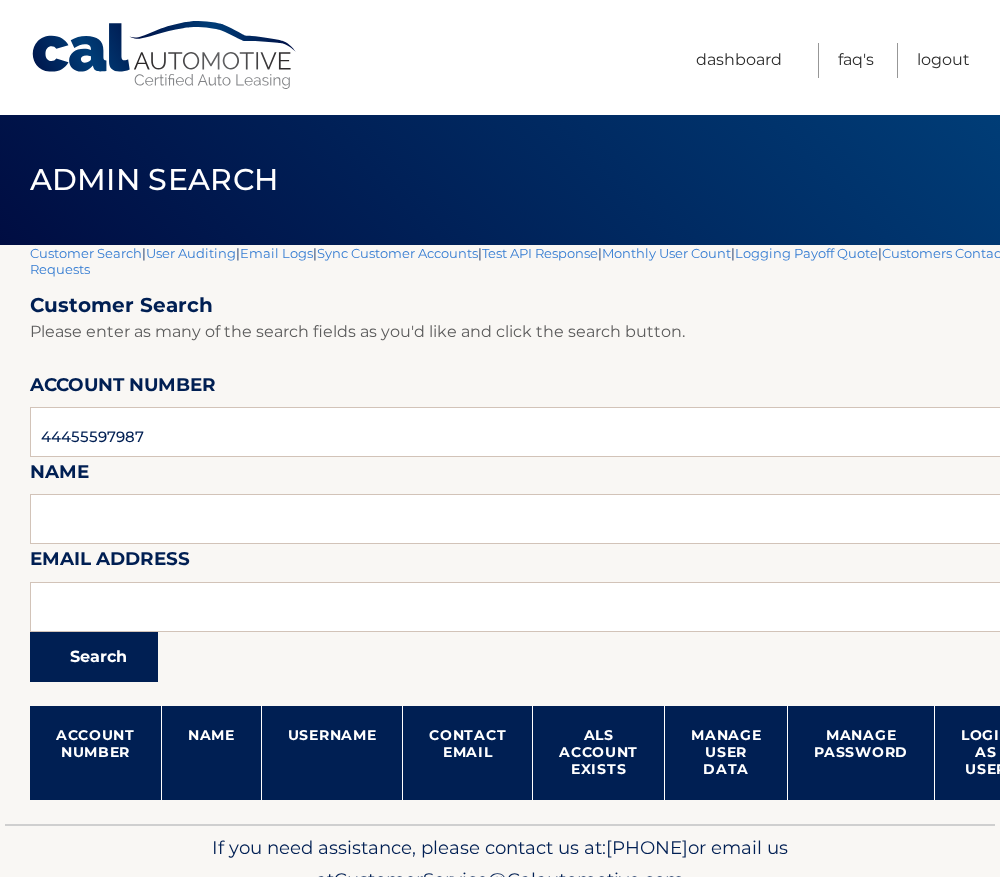 click on "Search" at bounding box center (94, 657) 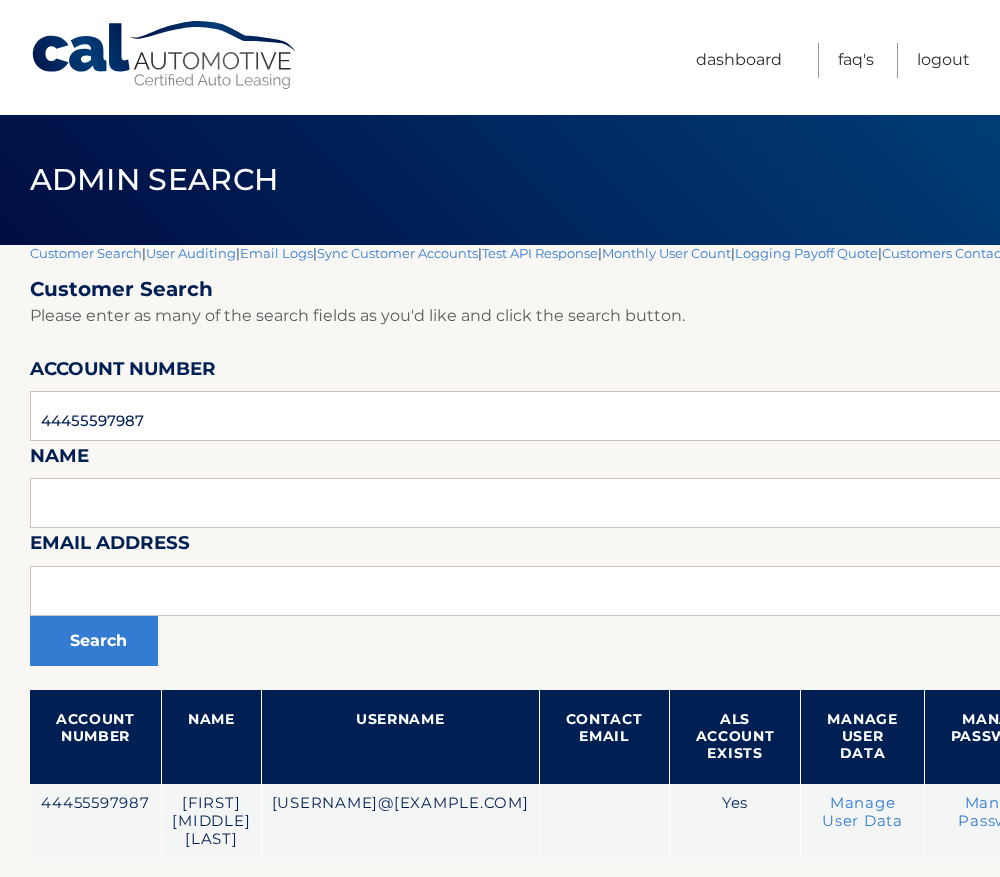 scroll, scrollTop: 0, scrollLeft: 0, axis: both 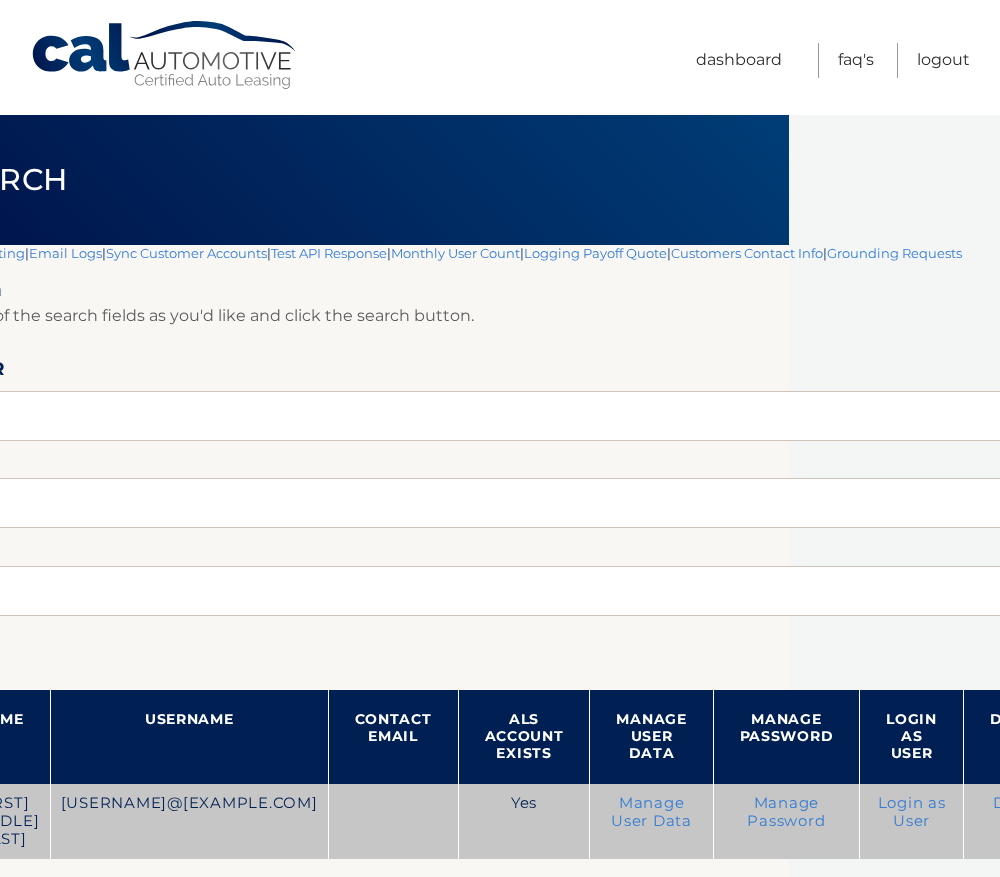click on "Login as User" at bounding box center [912, 812] 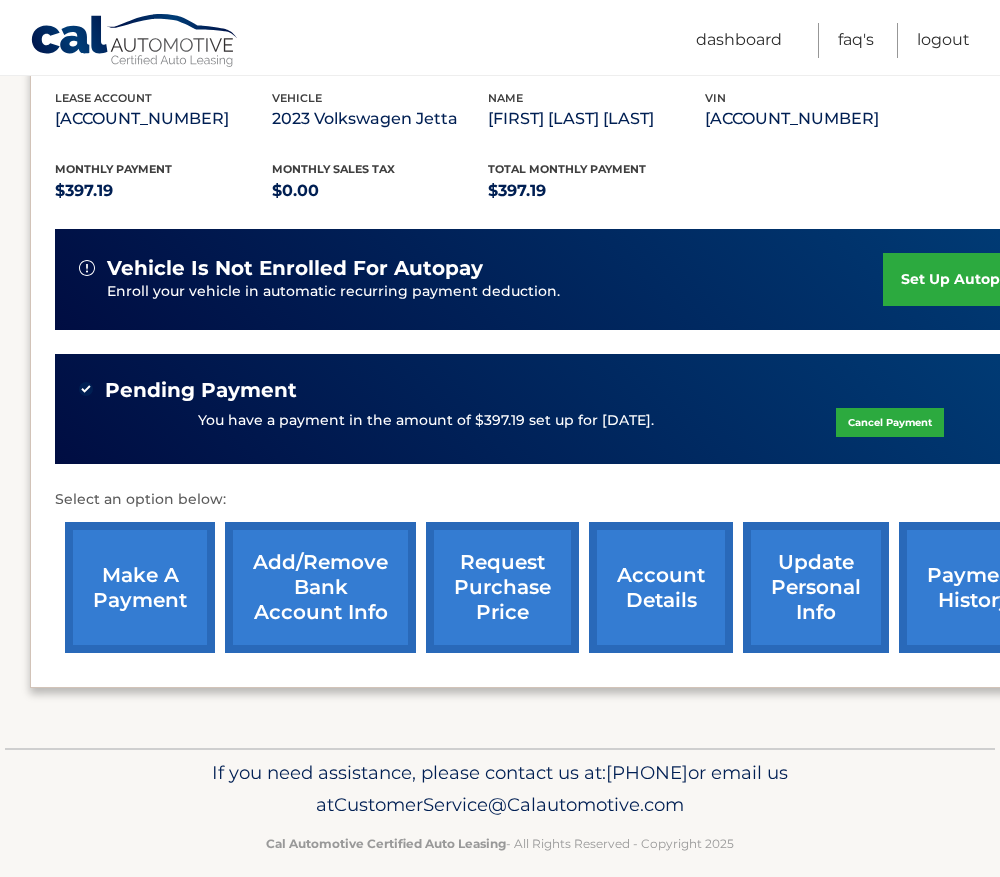 scroll, scrollTop: 401, scrollLeft: 0, axis: vertical 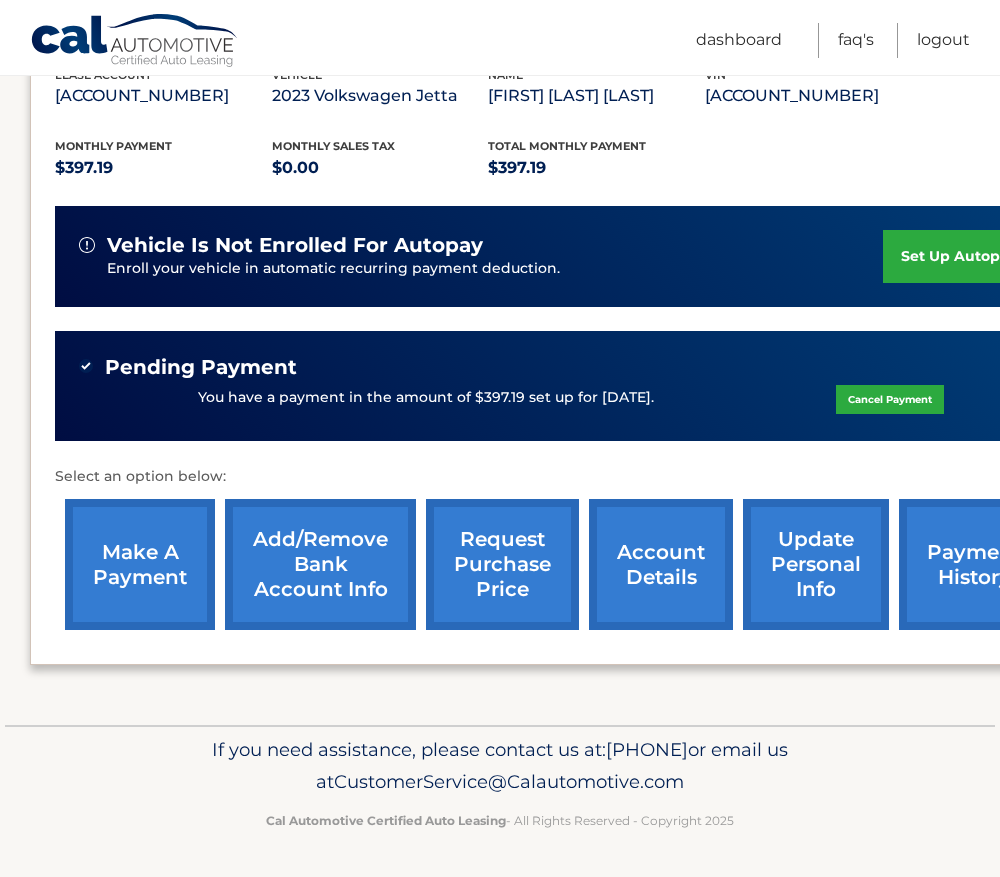 click on "make a payment" at bounding box center (140, 564) 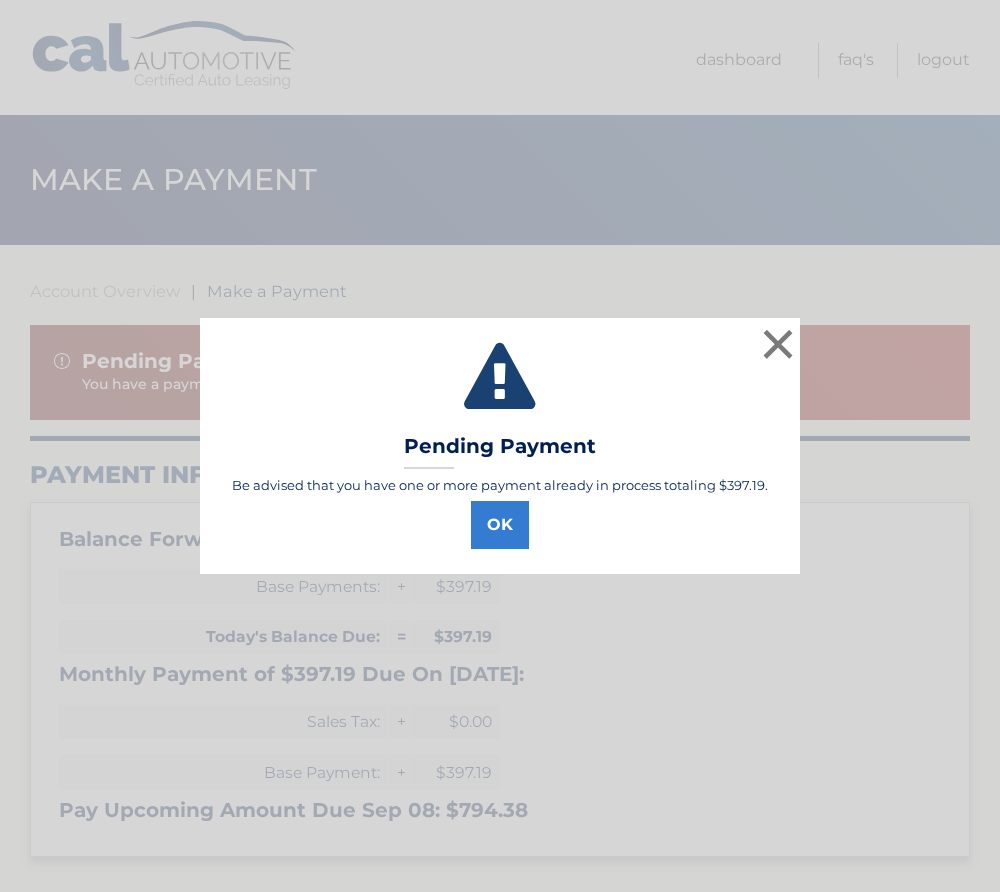 select on "YjE1MDM3NTQtYTY3MC00ZGFhLWIwZjEtMGViMjljMjIxNThh" 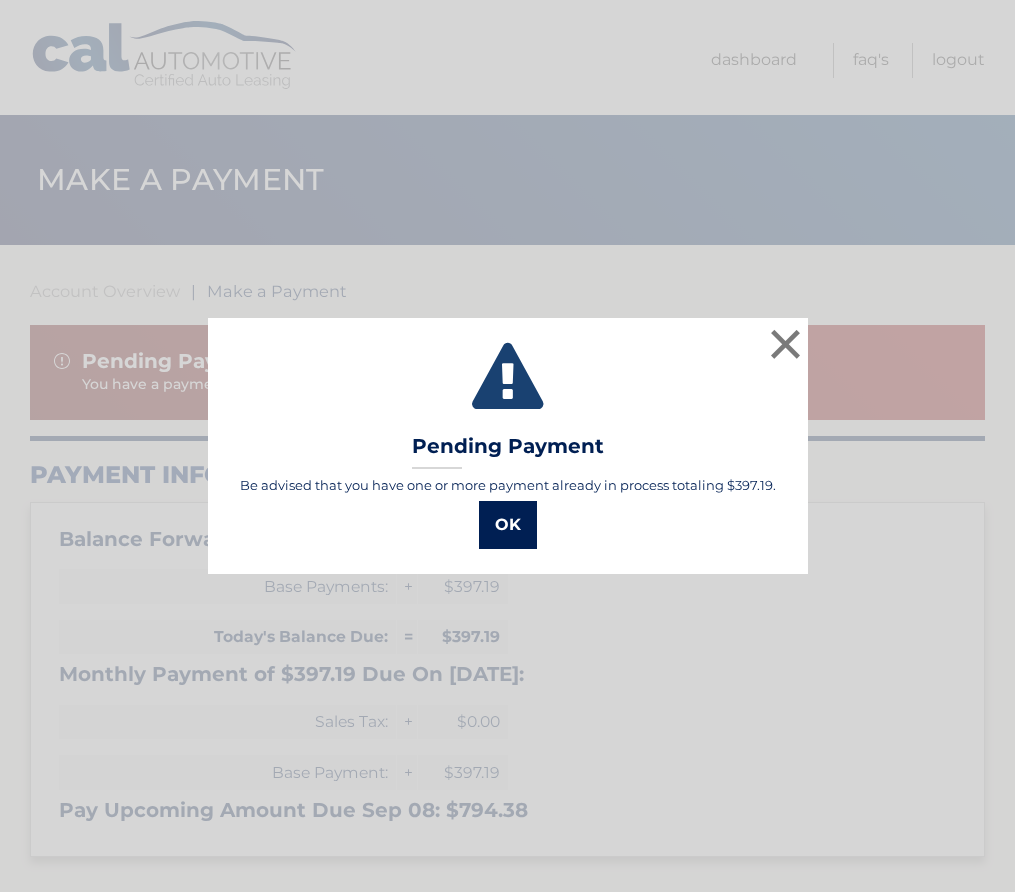 click on "OK" at bounding box center [508, 525] 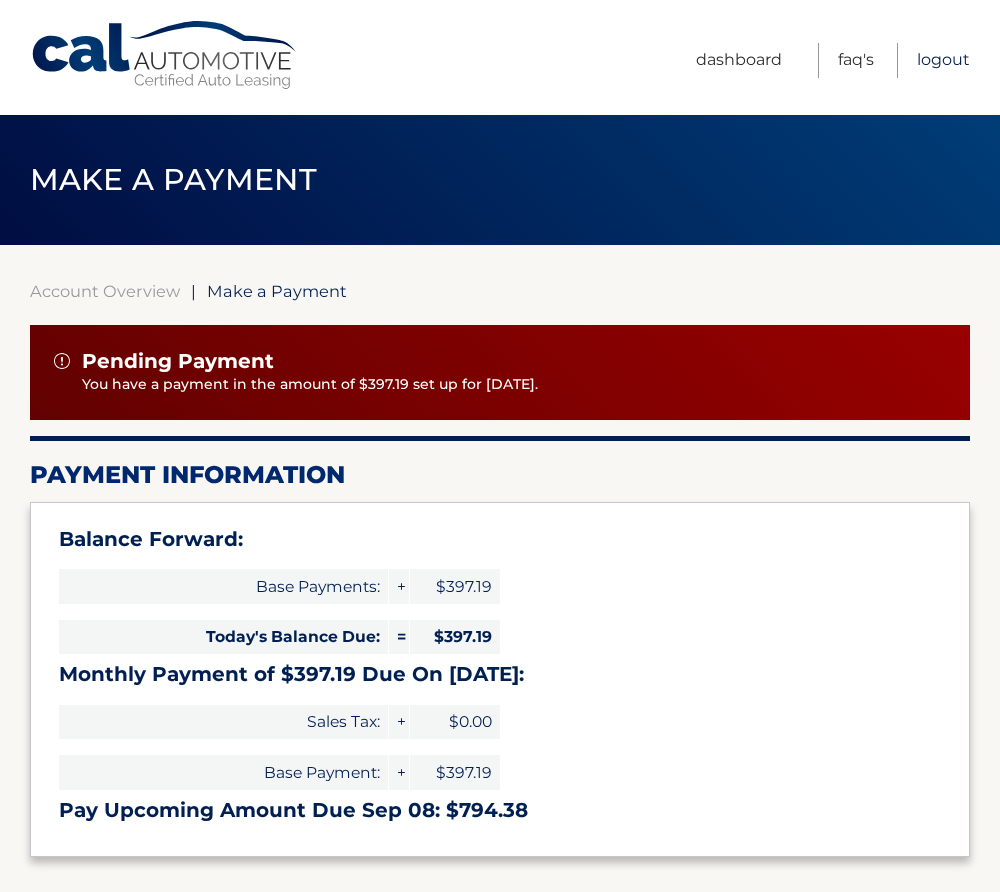click on "Logout" at bounding box center (943, 60) 